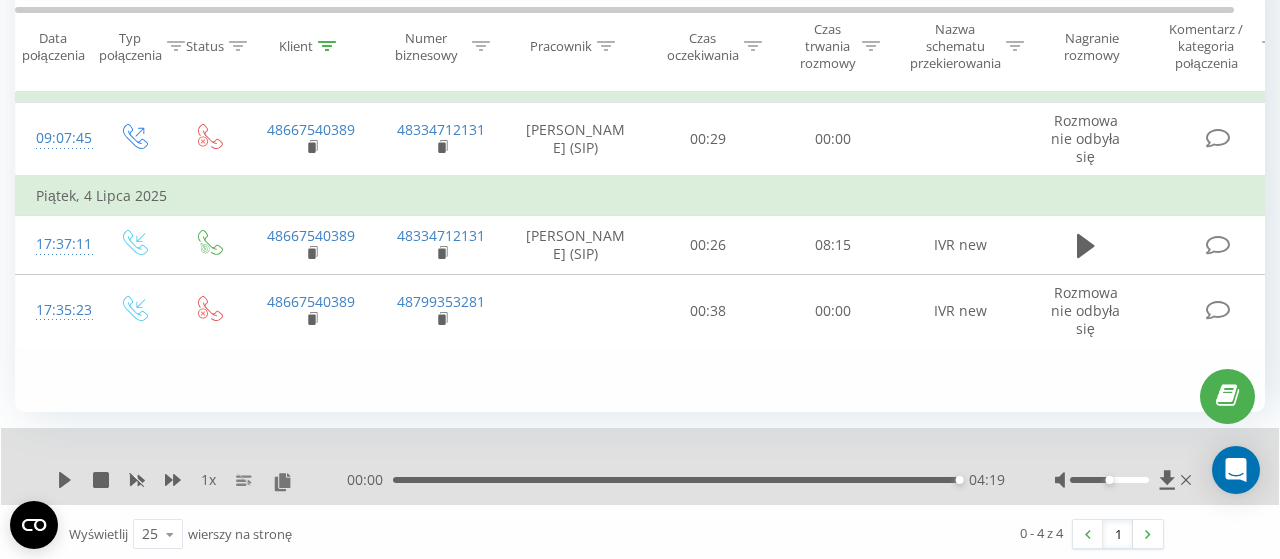 scroll, scrollTop: 312, scrollLeft: 0, axis: vertical 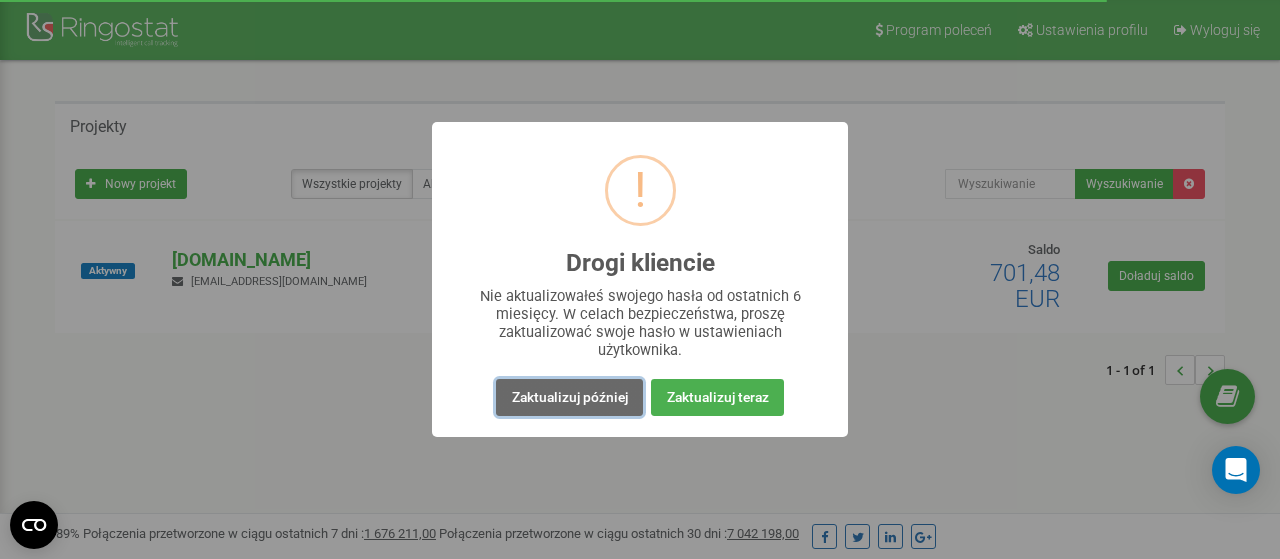 click on "Zaktualizuj później" at bounding box center [569, 397] 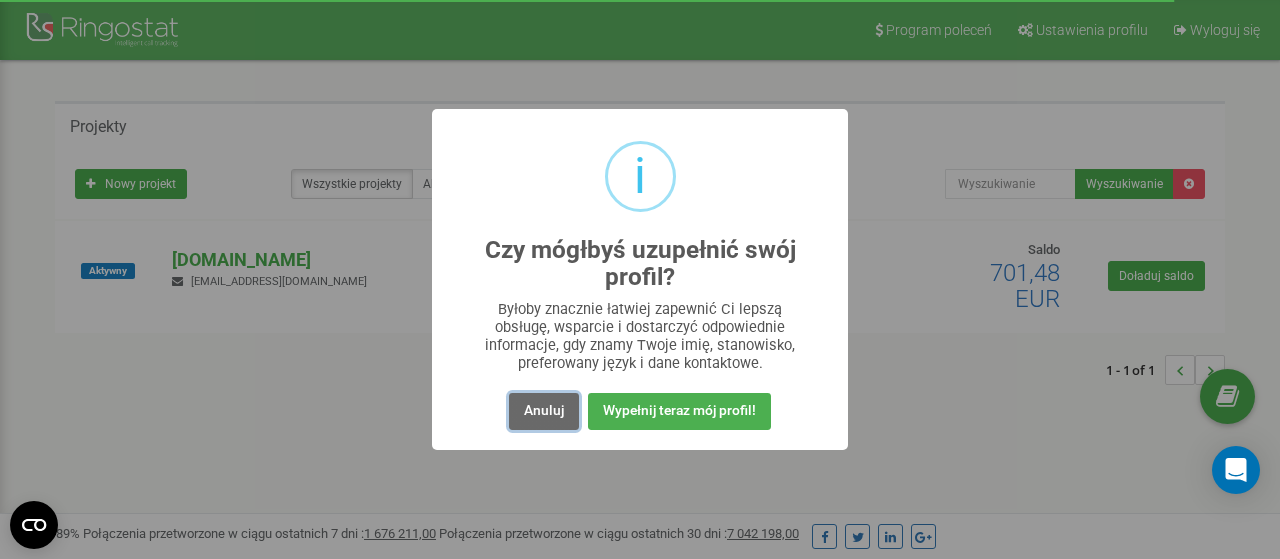 click on "Anuluj" at bounding box center (544, 411) 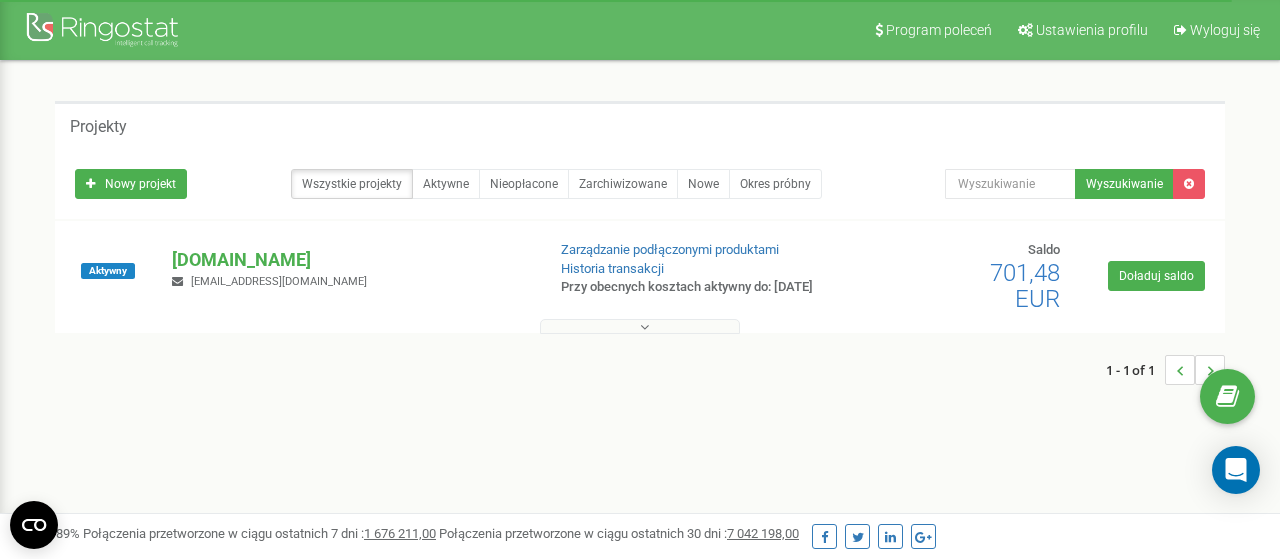 click at bounding box center (644, 327) 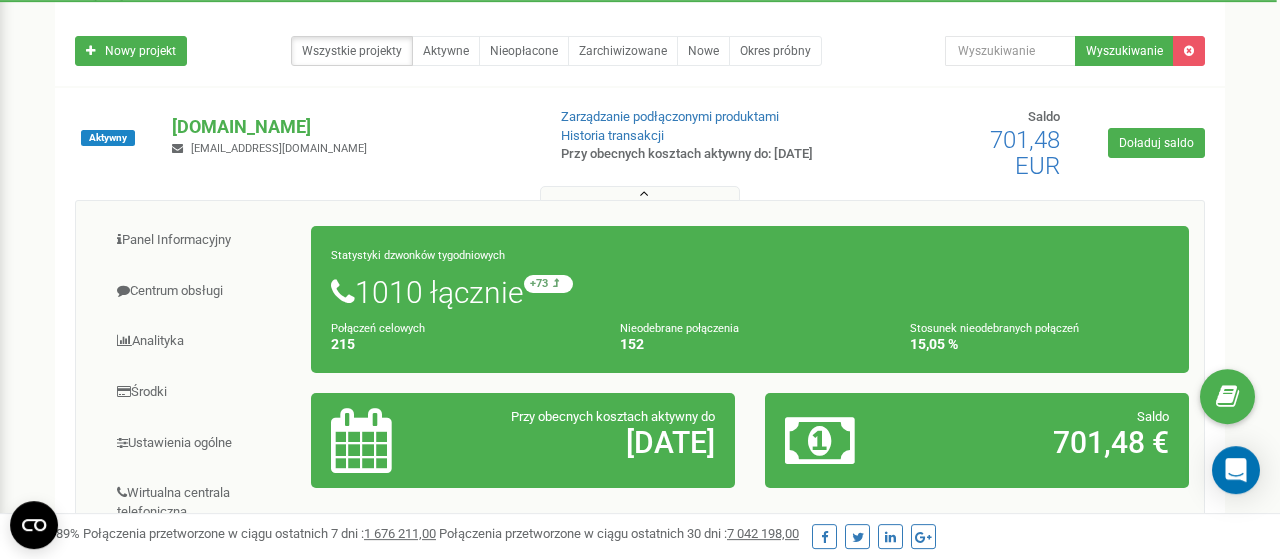 scroll, scrollTop: 208, scrollLeft: 0, axis: vertical 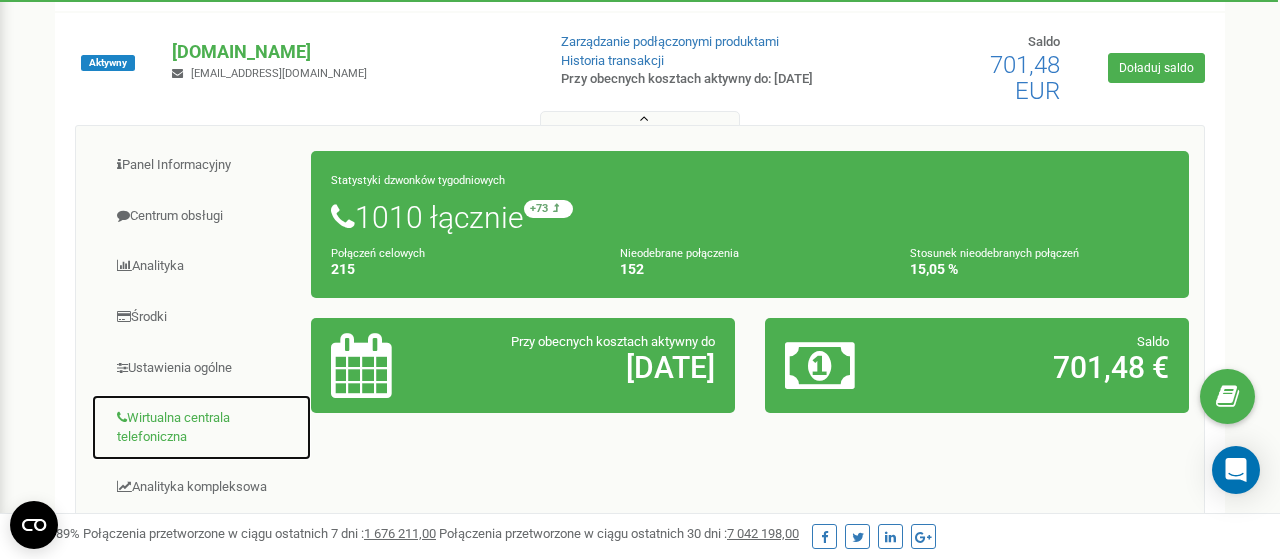 click on "Wirtualna centrala telefoniczna" at bounding box center (201, 427) 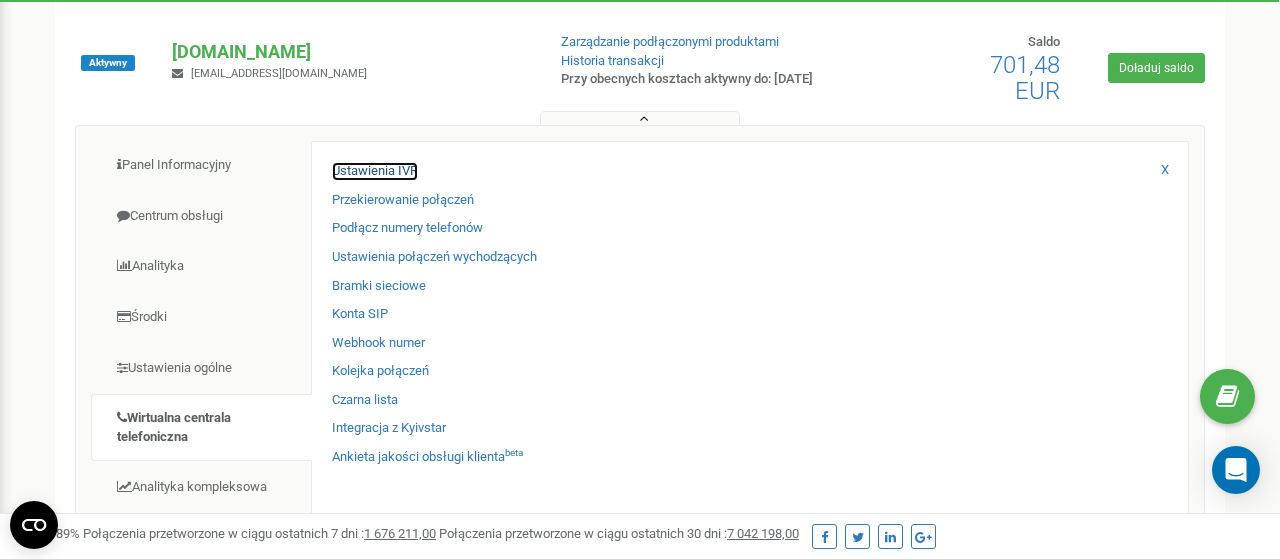 click on "Ustawienia IVR" at bounding box center [375, 171] 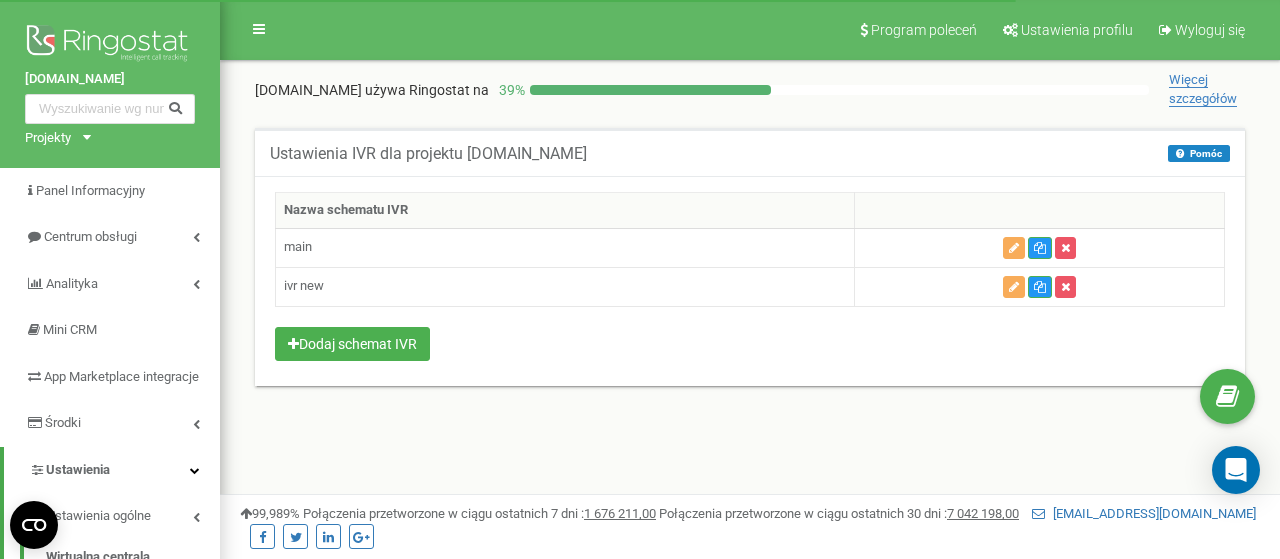 scroll, scrollTop: 0, scrollLeft: 0, axis: both 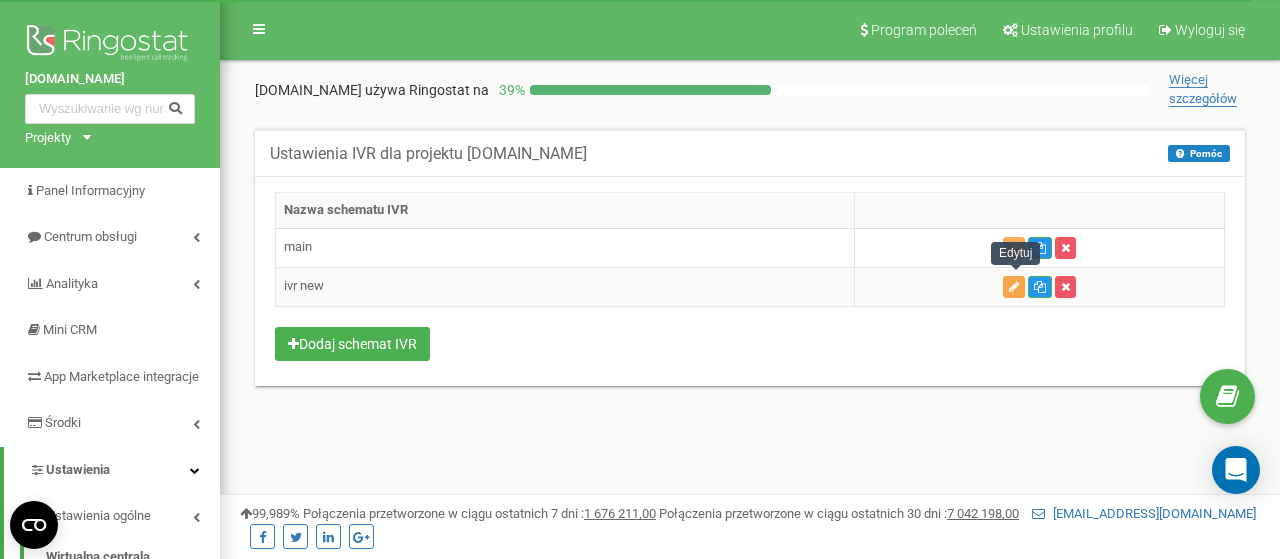 click at bounding box center (1014, 287) 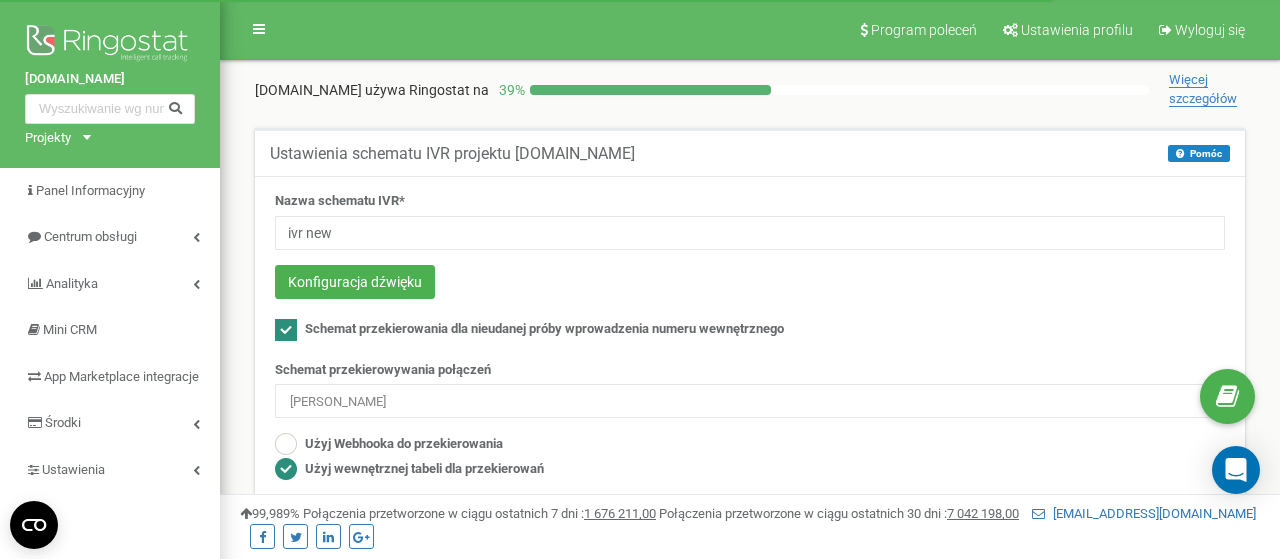 scroll, scrollTop: 104, scrollLeft: 0, axis: vertical 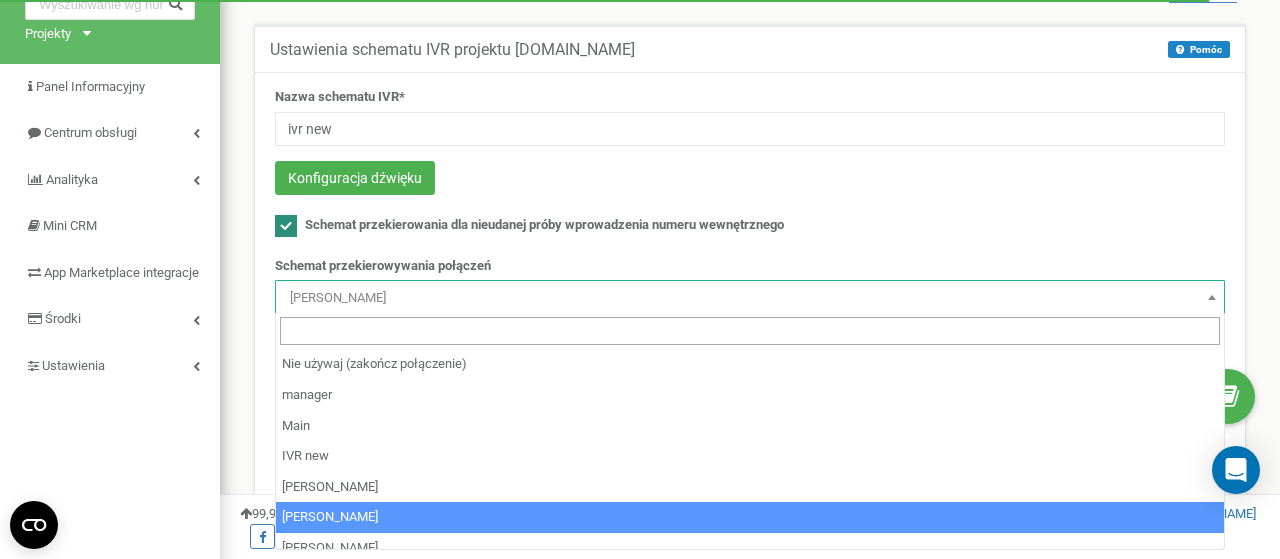 click at bounding box center [1212, 297] 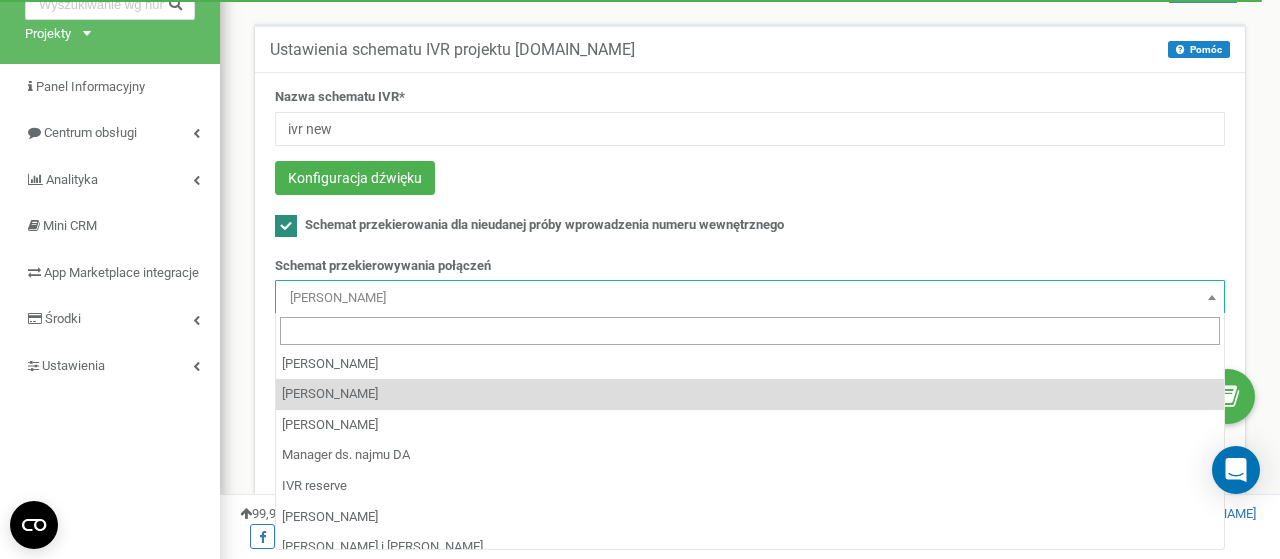 scroll, scrollTop: 96, scrollLeft: 0, axis: vertical 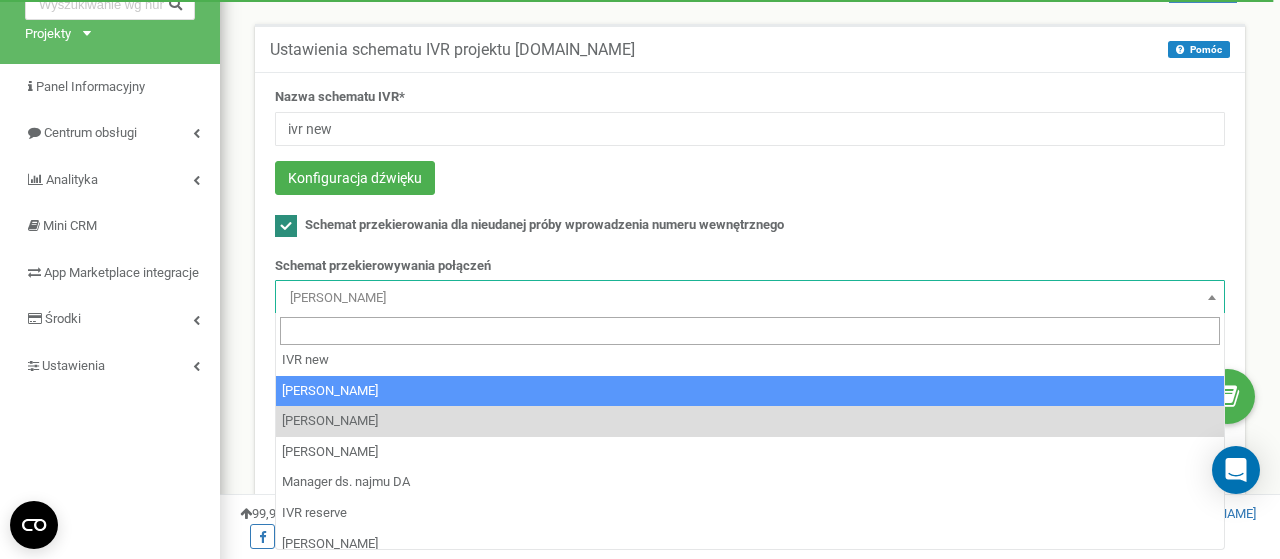 select on "140450" 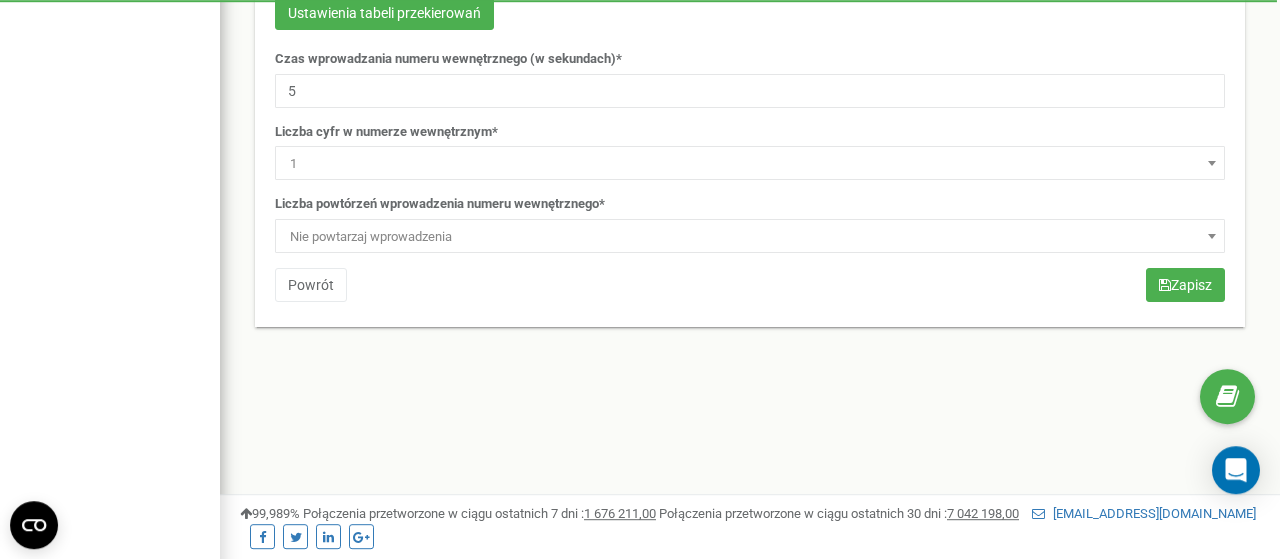 scroll, scrollTop: 624, scrollLeft: 0, axis: vertical 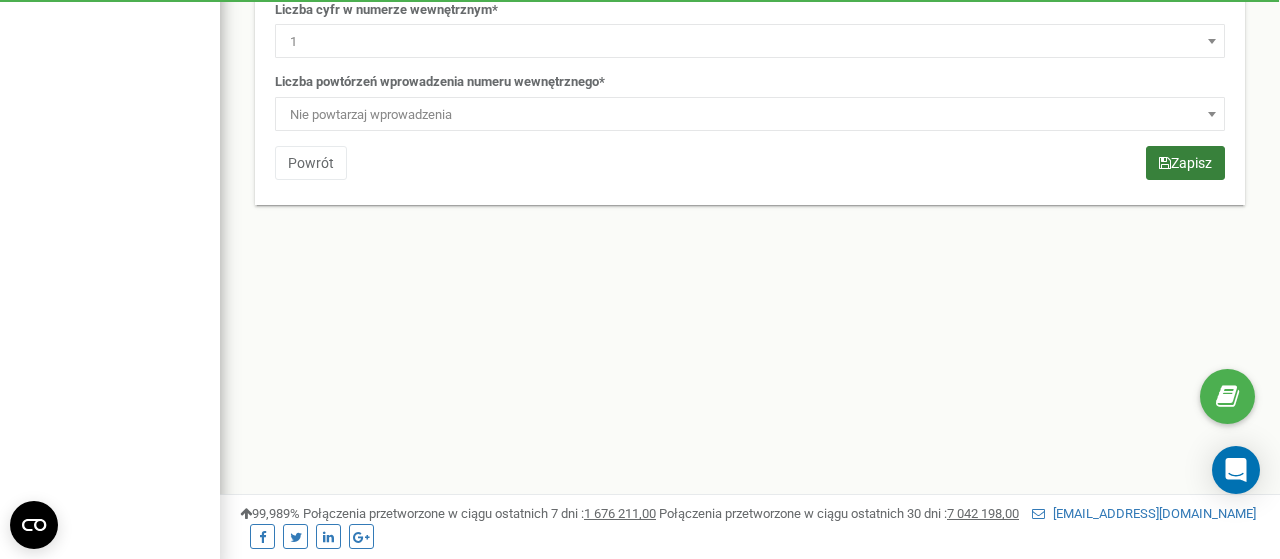 click on "Zapisz" at bounding box center [1185, 163] 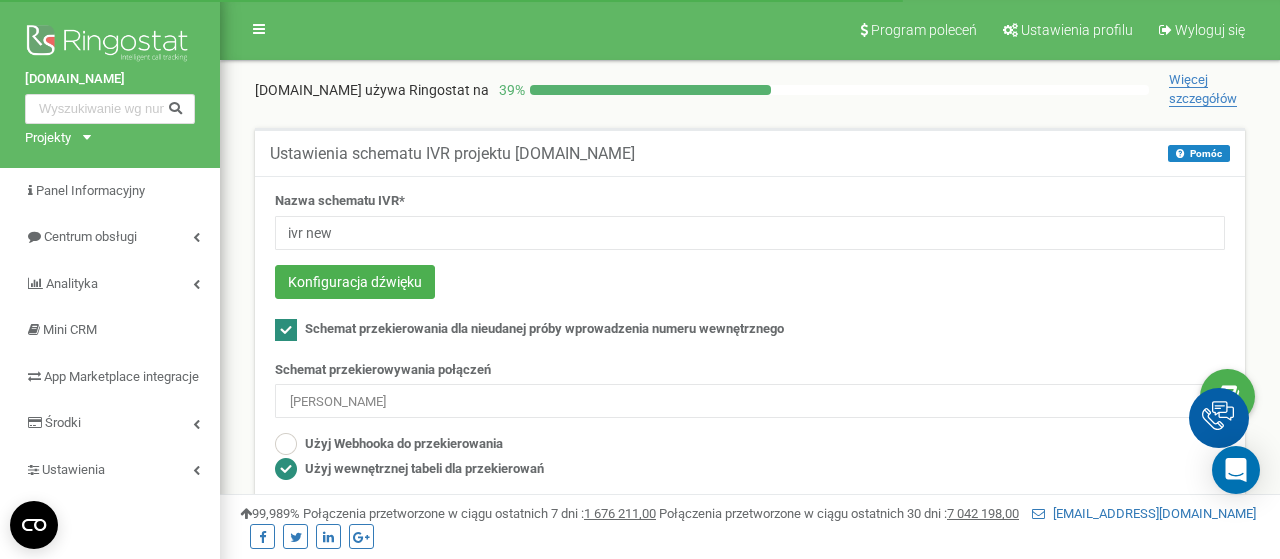 scroll, scrollTop: 144, scrollLeft: 0, axis: vertical 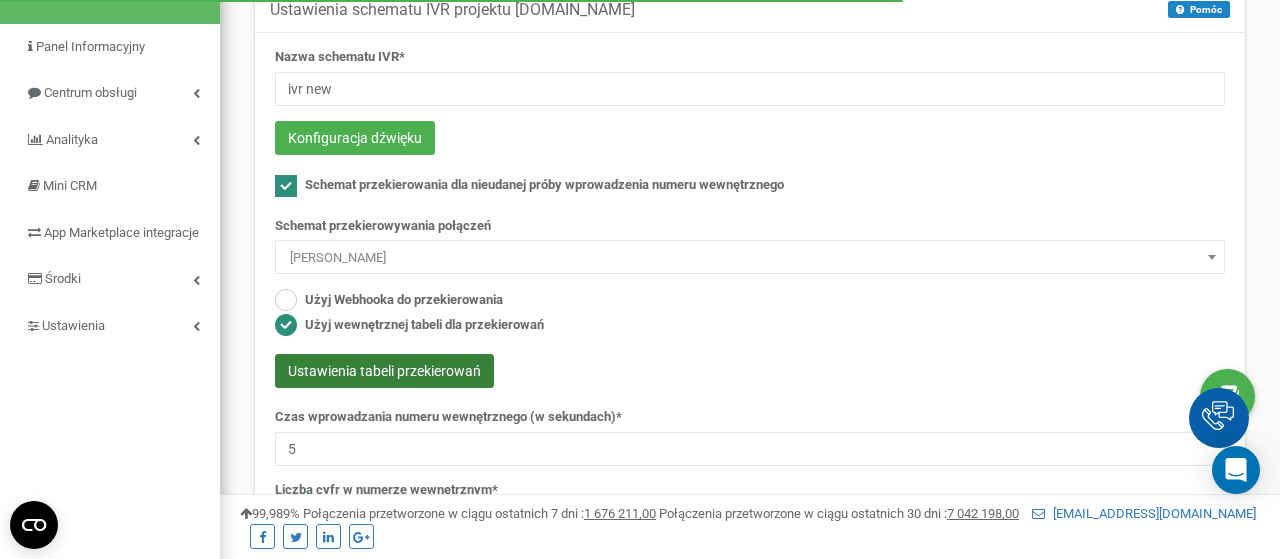 click on "Ustawienia tabeli przekierowań" at bounding box center (384, 371) 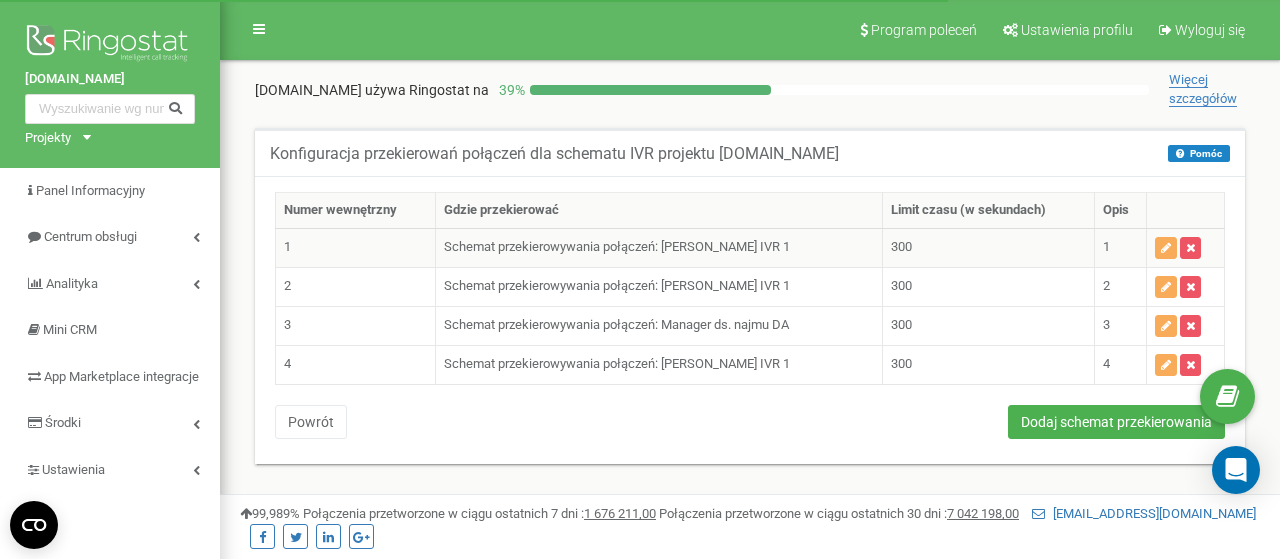 scroll, scrollTop: 0, scrollLeft: 0, axis: both 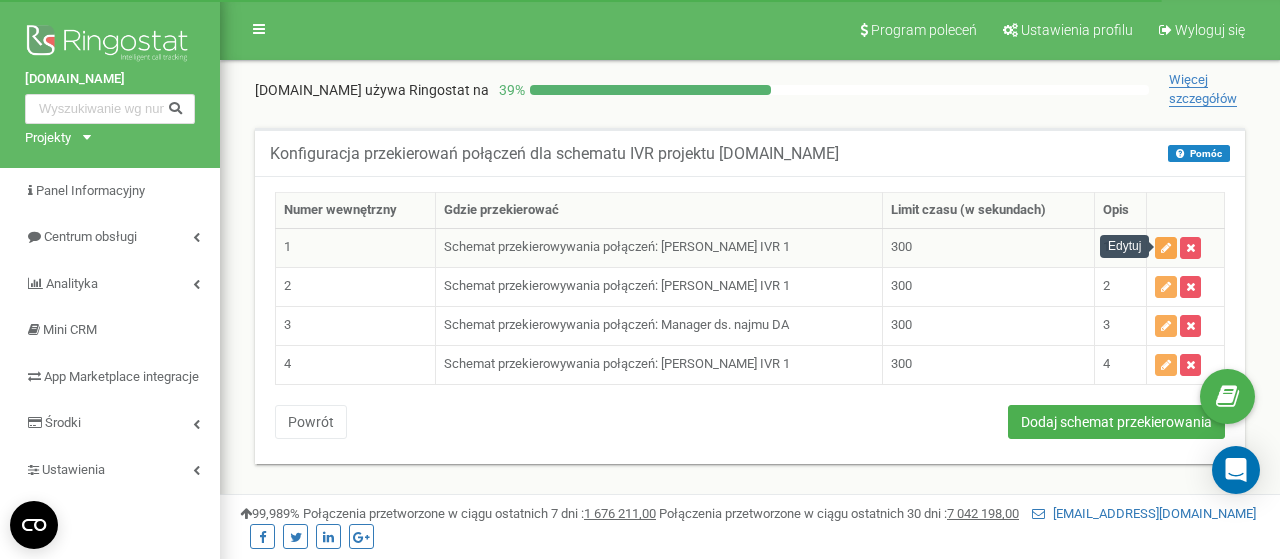 click at bounding box center (1166, 248) 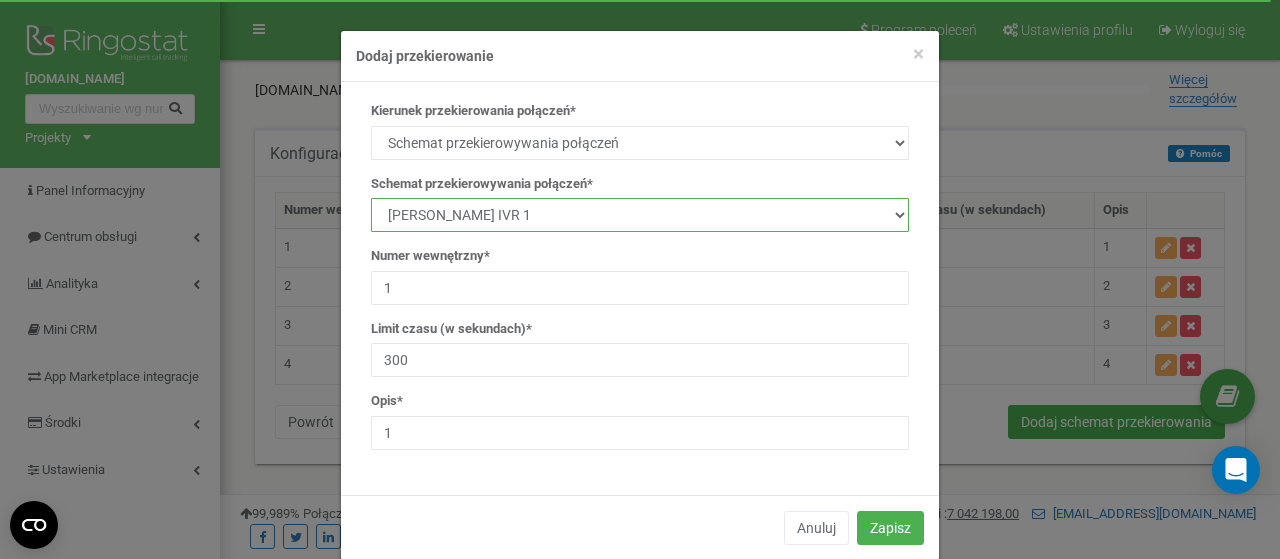 click on "manager
Main
IVR new
[PERSON_NAME]
[PERSON_NAME]
[PERSON_NAME]
Manager ds. najmu DA
IVR reserve
[PERSON_NAME]
[PERSON_NAME] i [PERSON_NAME]
test
[PERSON_NAME] 1
[PERSON_NAME] IVR 1
[PERSON_NAME] 1
[PERSON_NAME] IVR 1" at bounding box center (640, 215) 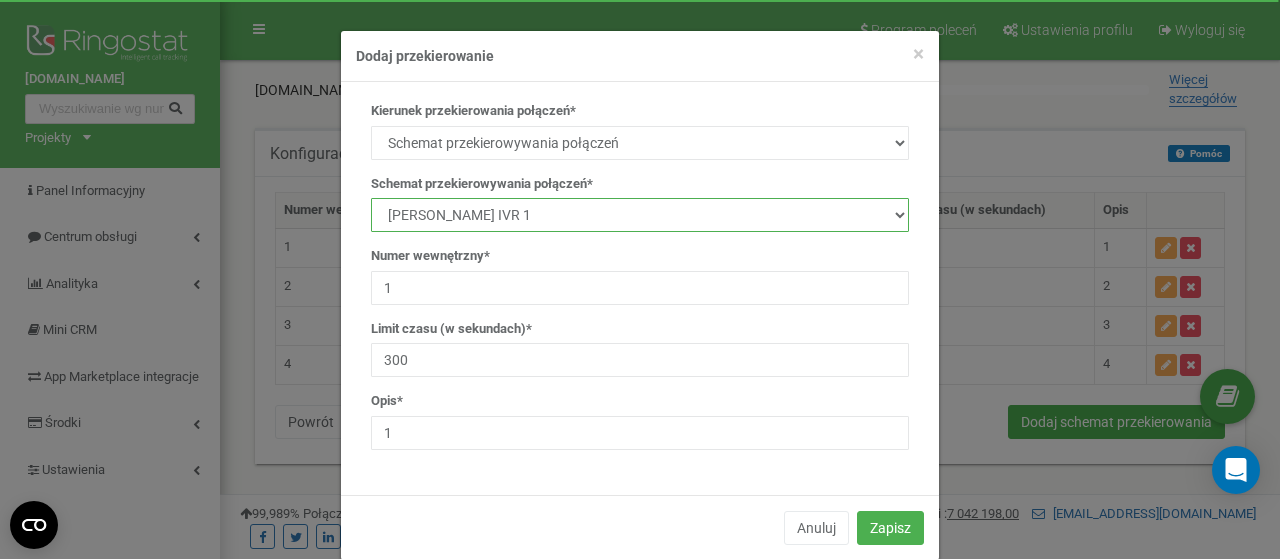 select on "232176" 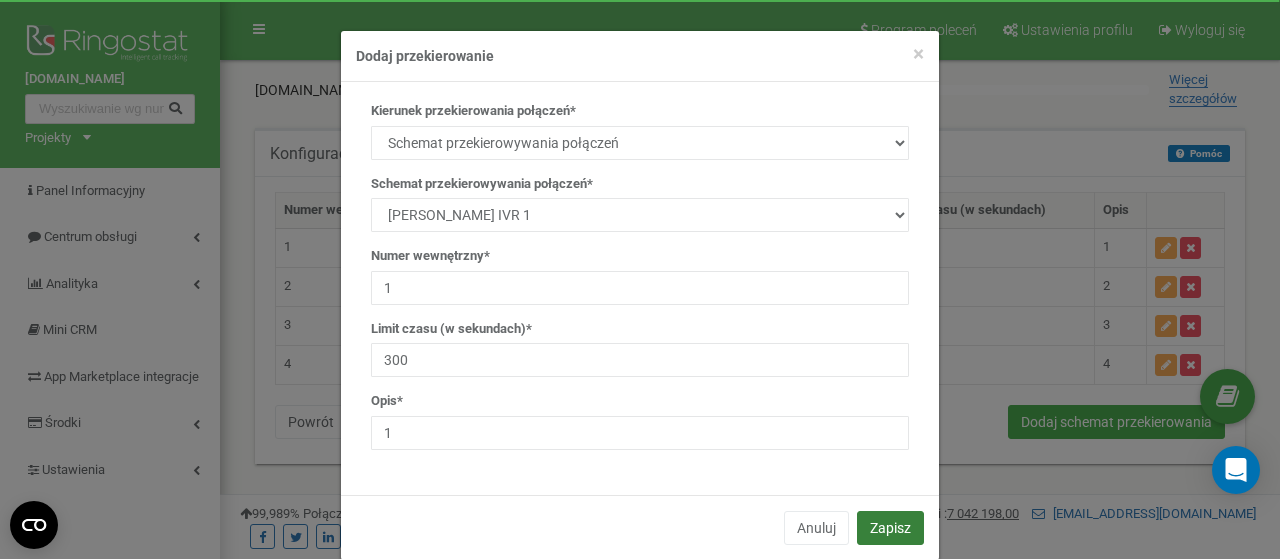 click on "Zapisz" at bounding box center [890, 528] 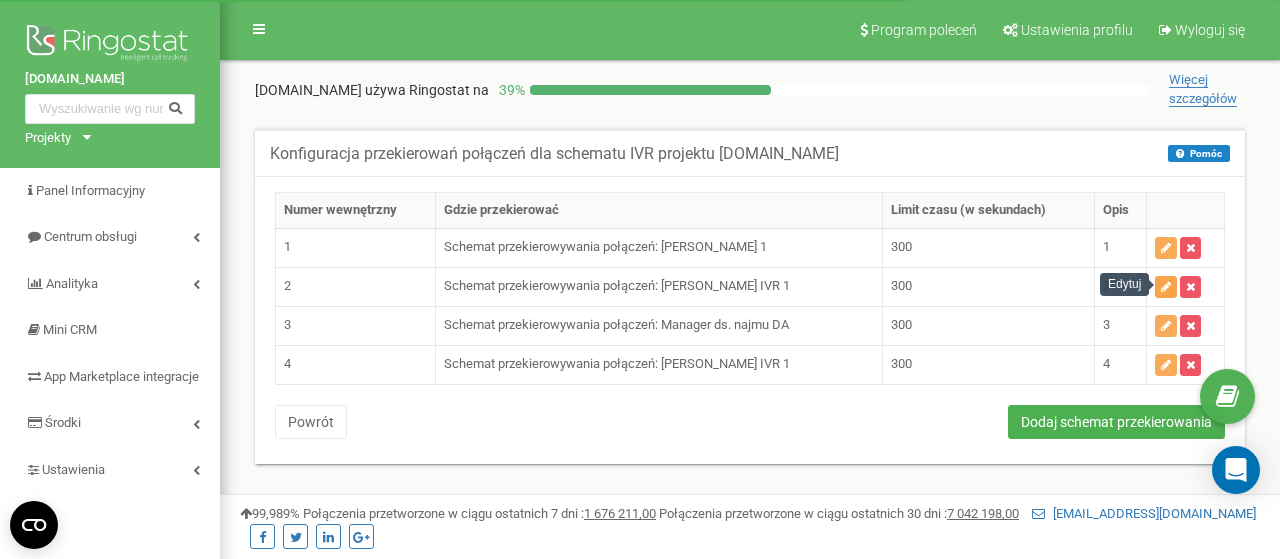 scroll, scrollTop: 0, scrollLeft: 0, axis: both 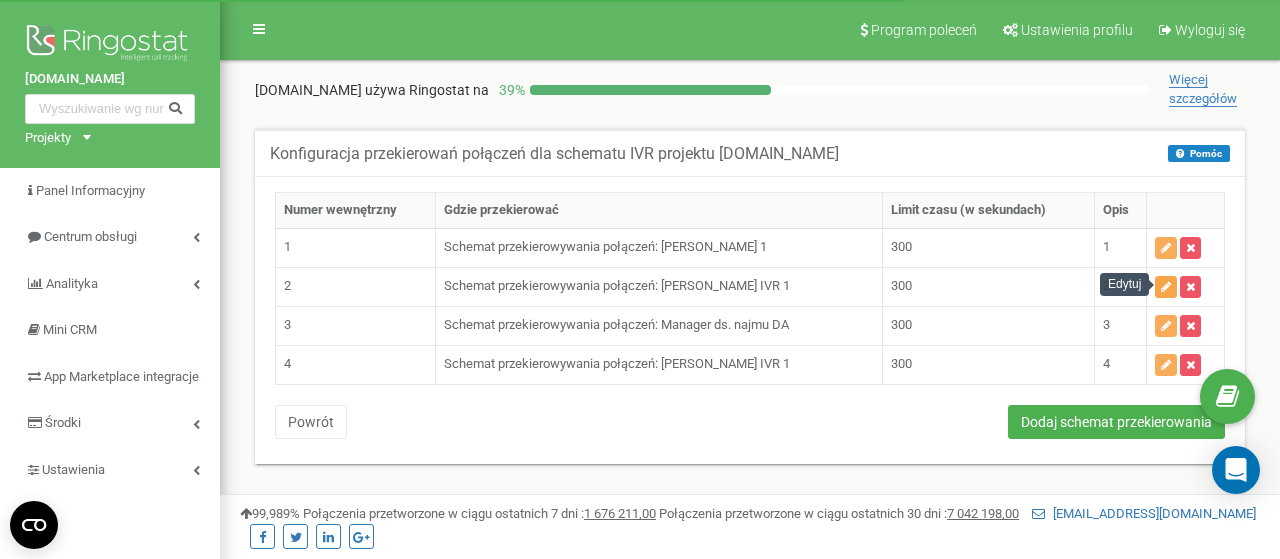click at bounding box center [1166, 287] 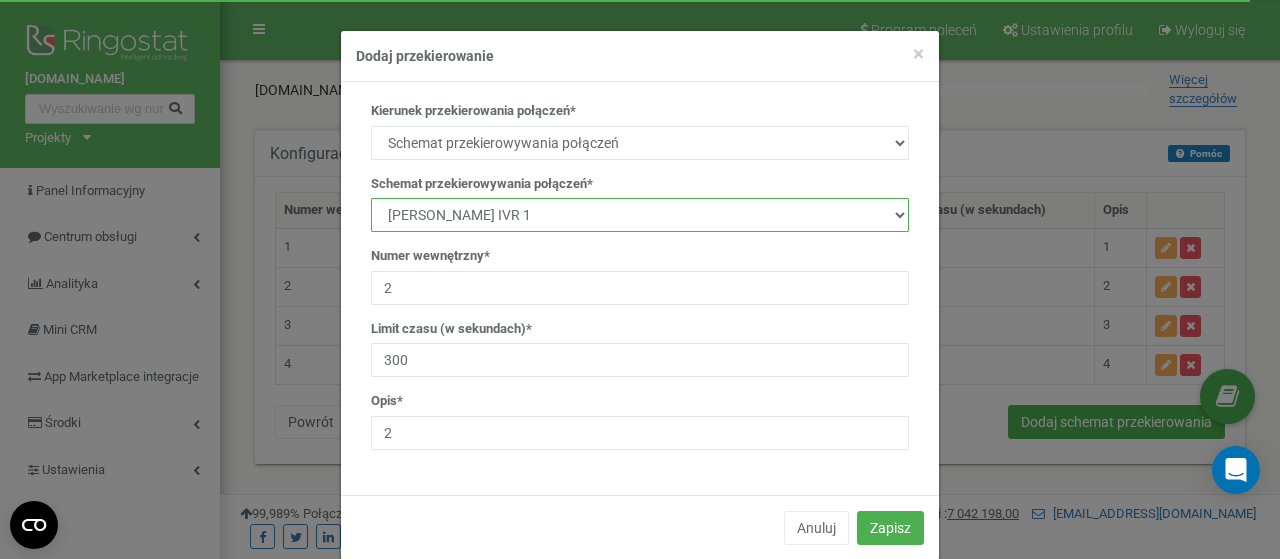 click on "manager
Main
IVR new
Kamila Rzeszut
Patrycja Juroszek
Szymon Górnik
Manager ds. najmu DA
IVR reserve
Iwona Boraczewska
Agnieszka Bartkow i Adrzej Waz
test
Kamila Rzeszut IVR 1
Iwona Boraczewska IVR 1
Patrycja Juroszek IVR 1
Szymon Górnik IVR 1" at bounding box center (640, 215) 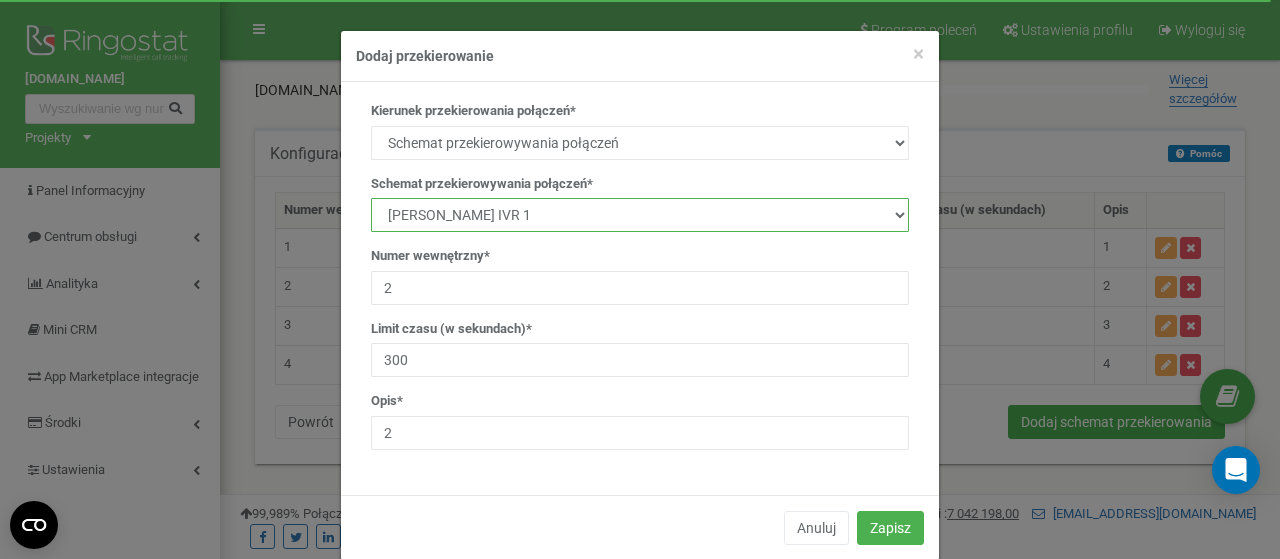 select on "232181" 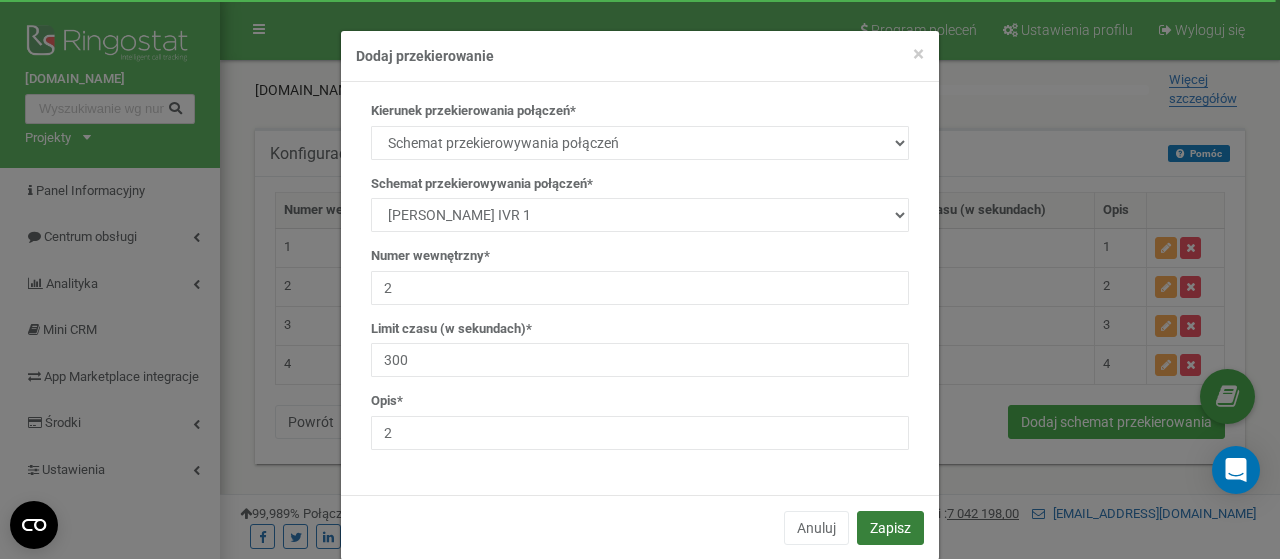 click on "Zapisz" at bounding box center [890, 528] 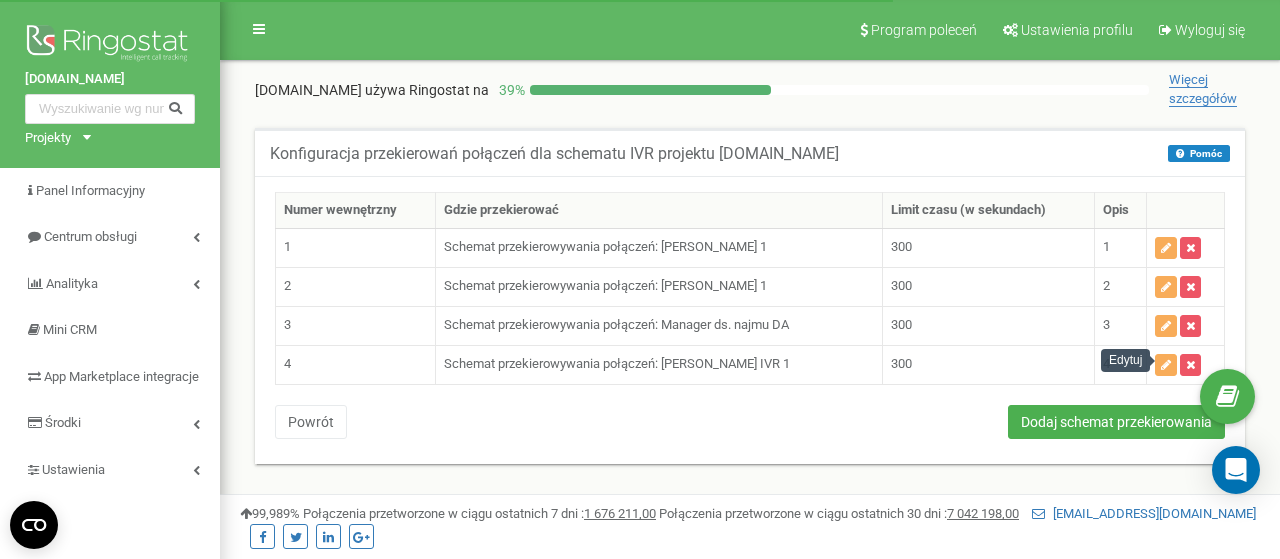 scroll, scrollTop: 0, scrollLeft: 0, axis: both 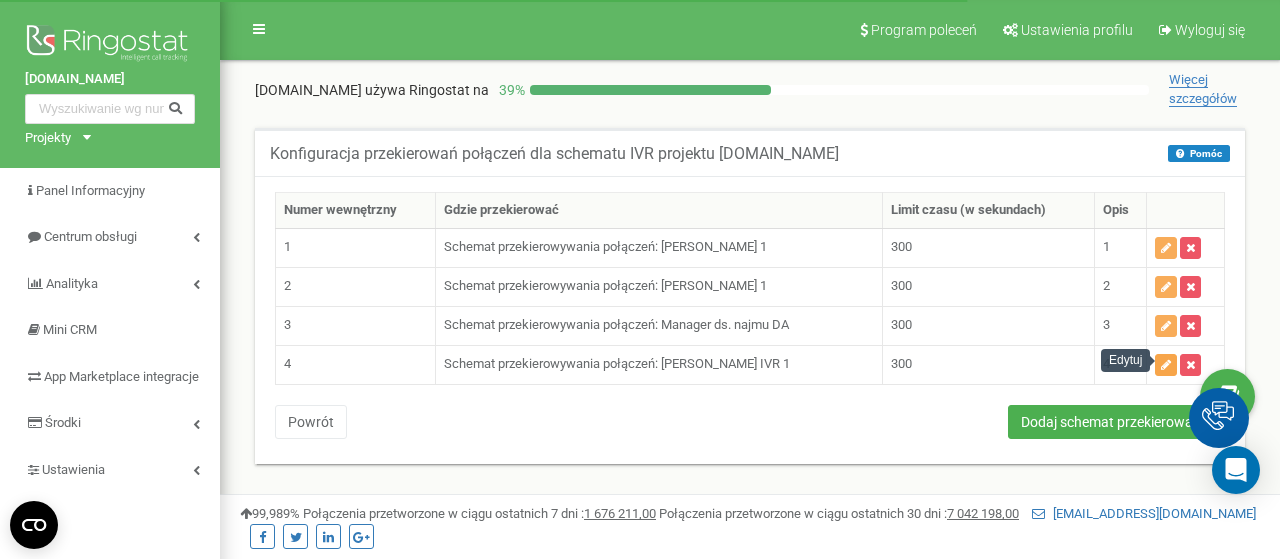 click at bounding box center (1166, 365) 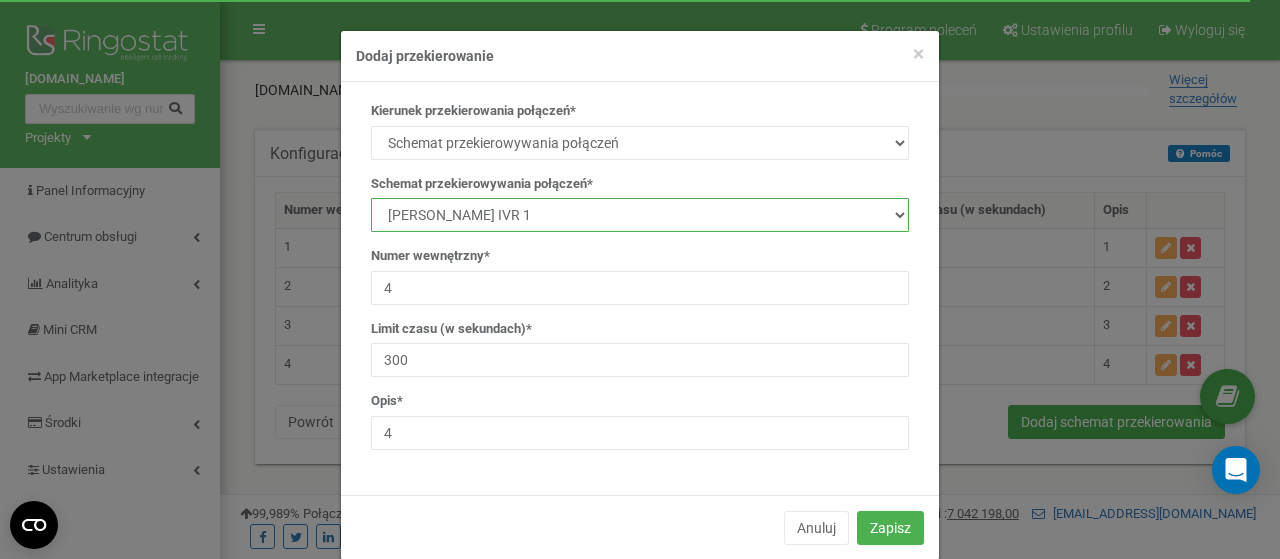 click on "manager
Main
IVR new
Kamila Rzeszut
Patrycja Juroszek
Szymon Górnik
Manager ds. najmu DA
IVR reserve
Iwona Boraczewska
Agnieszka Bartkow i Adrzej Waz
test
Kamila Rzeszut IVR 1
Iwona Boraczewska IVR 1
Patrycja Juroszek IVR 1
Szymon Górnik IVR 1" at bounding box center [640, 215] 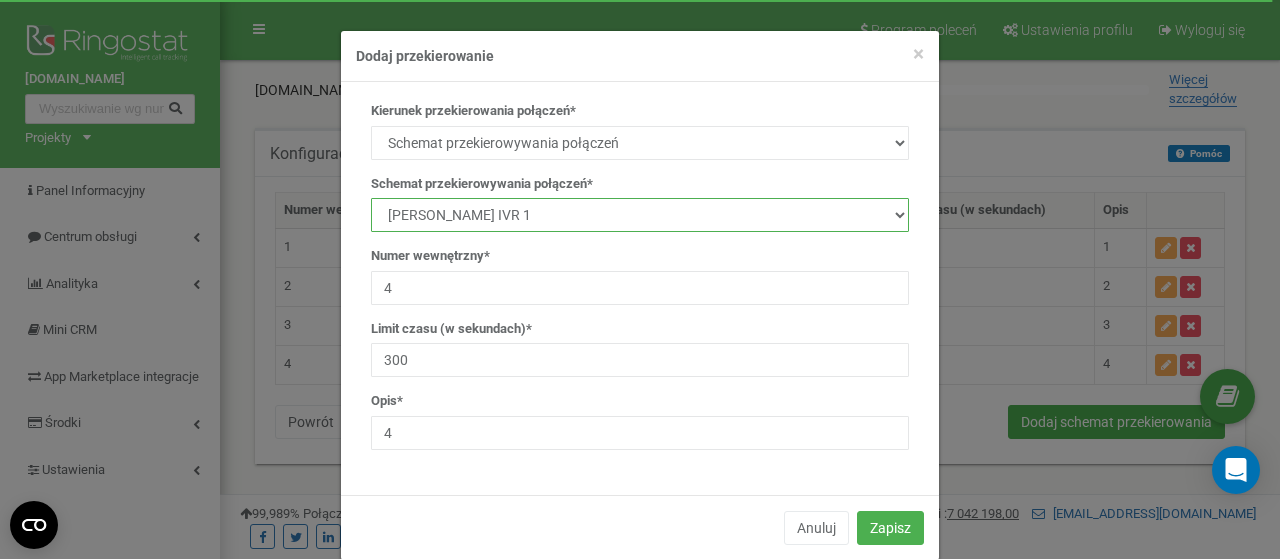 select on "232181" 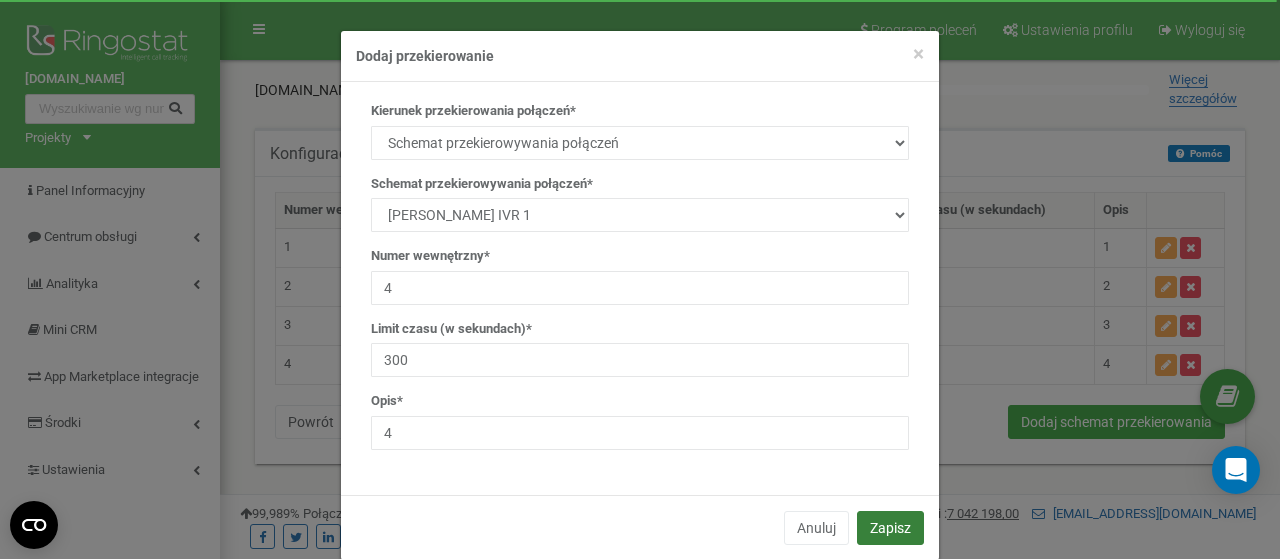 click on "Zapisz" at bounding box center (890, 528) 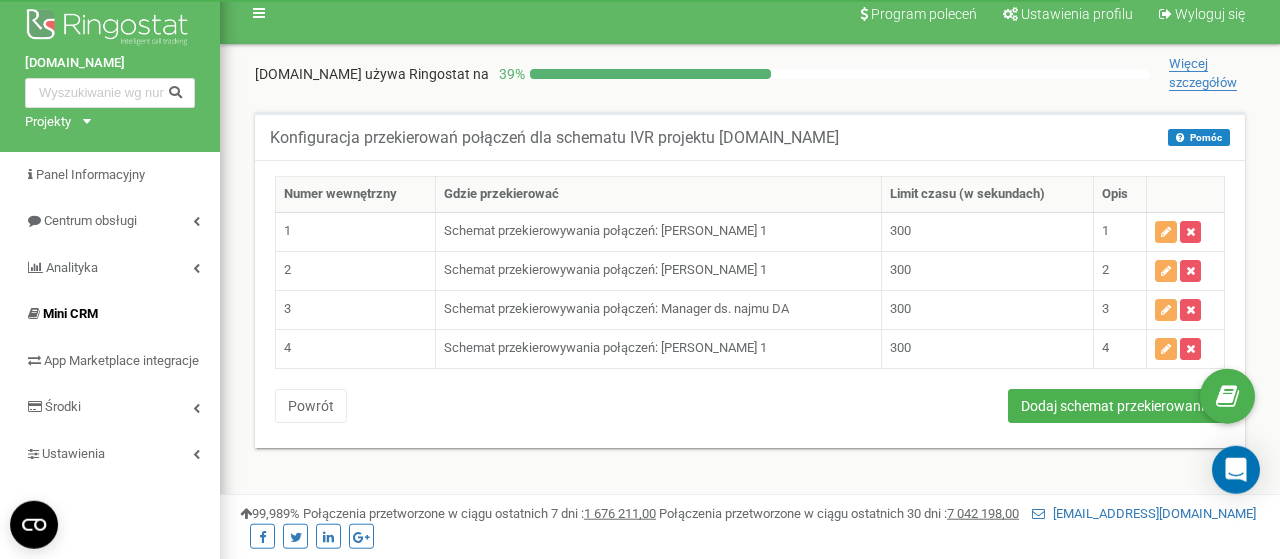 scroll, scrollTop: 0, scrollLeft: 0, axis: both 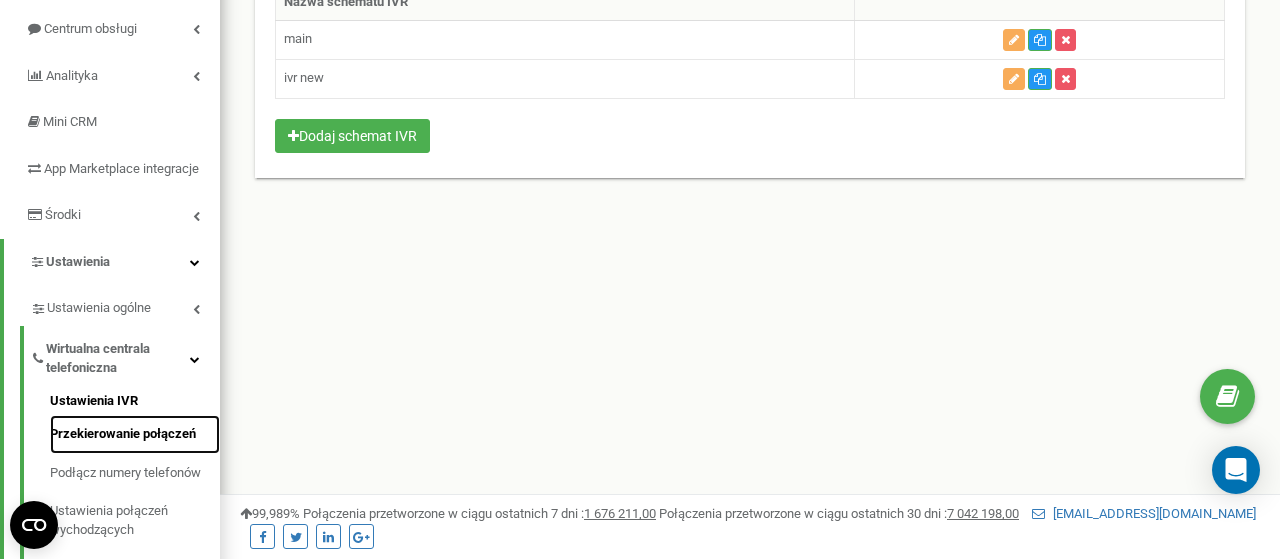click on "Przekierowanie połączeń" at bounding box center [135, 434] 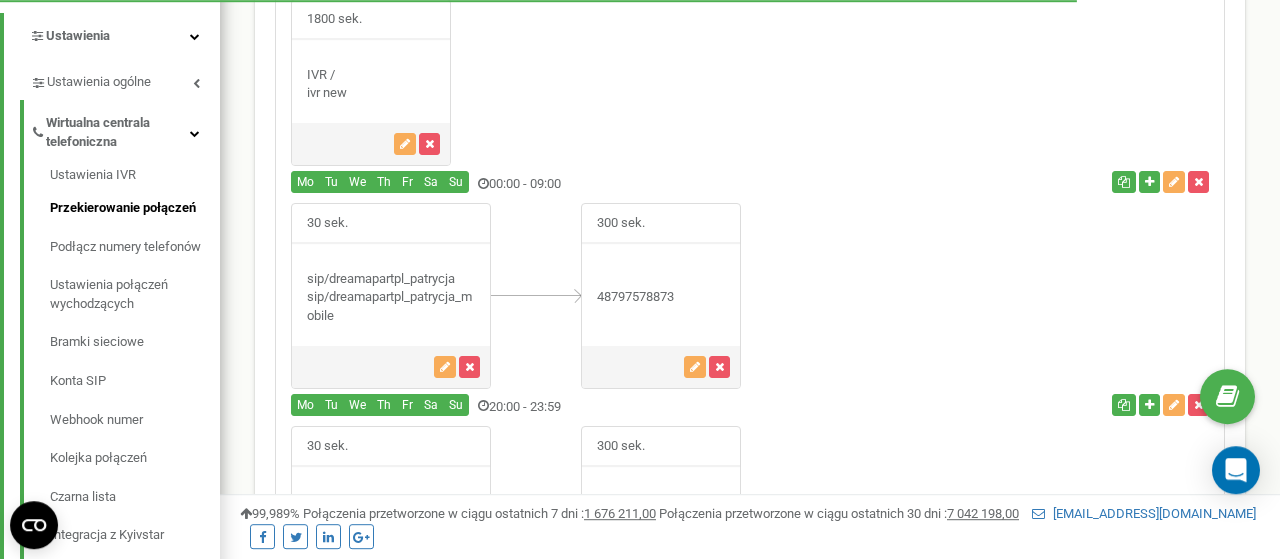 scroll, scrollTop: 520, scrollLeft: 0, axis: vertical 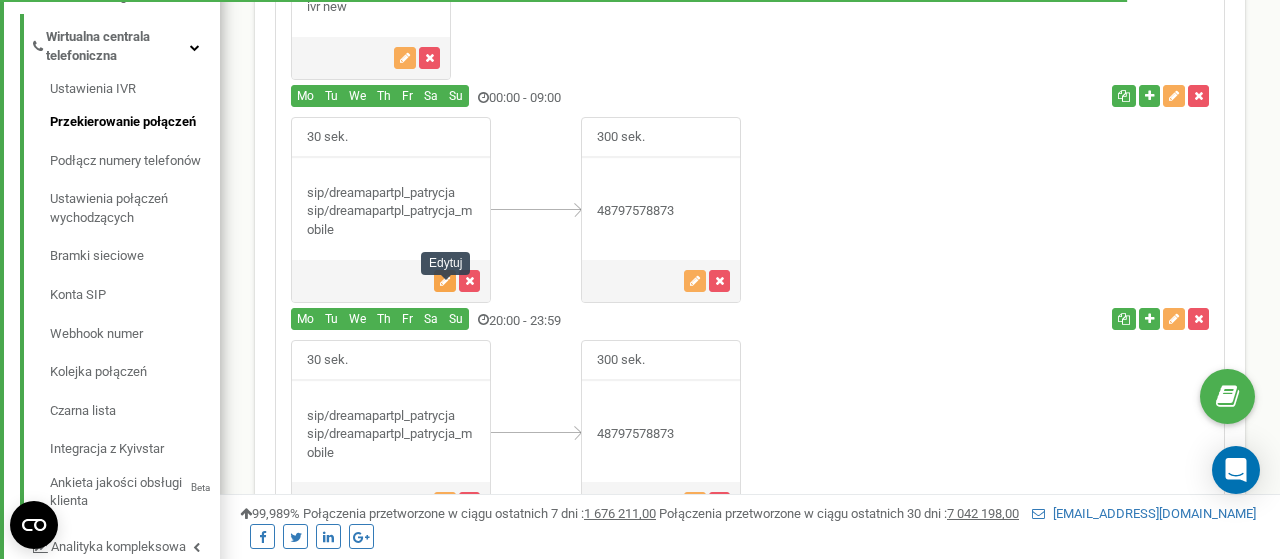 click at bounding box center (445, 281) 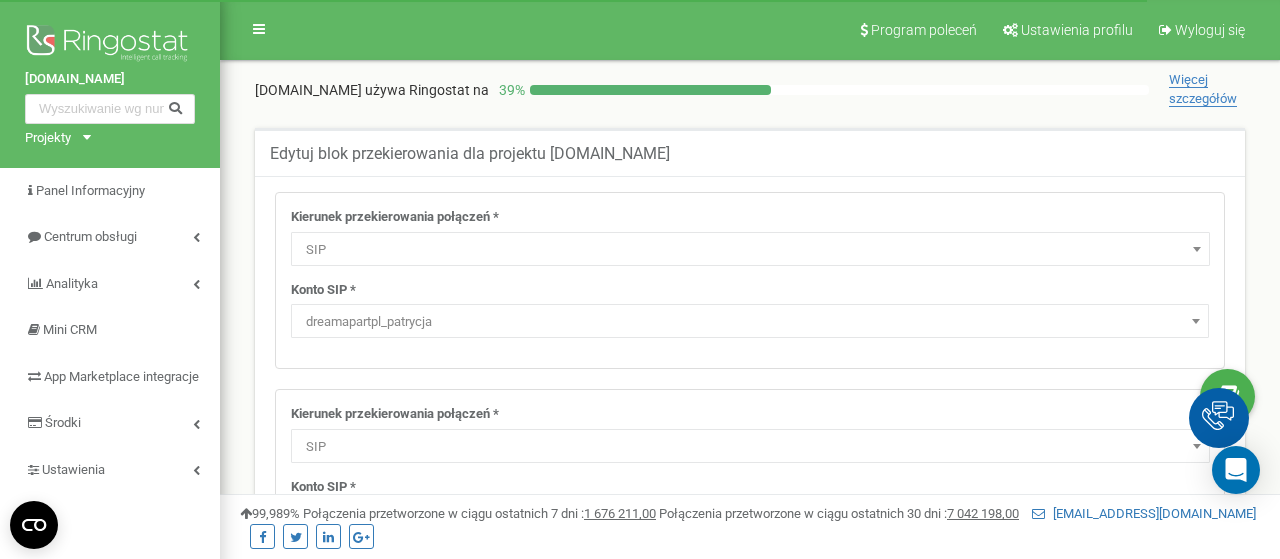 select on "SIP" 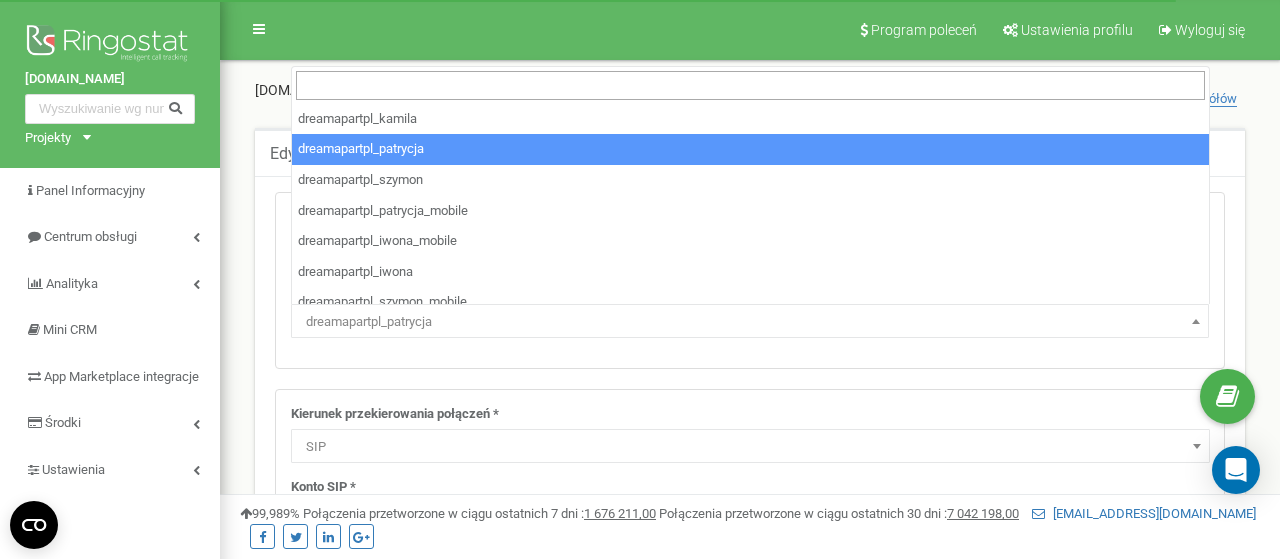 click at bounding box center (1196, 321) 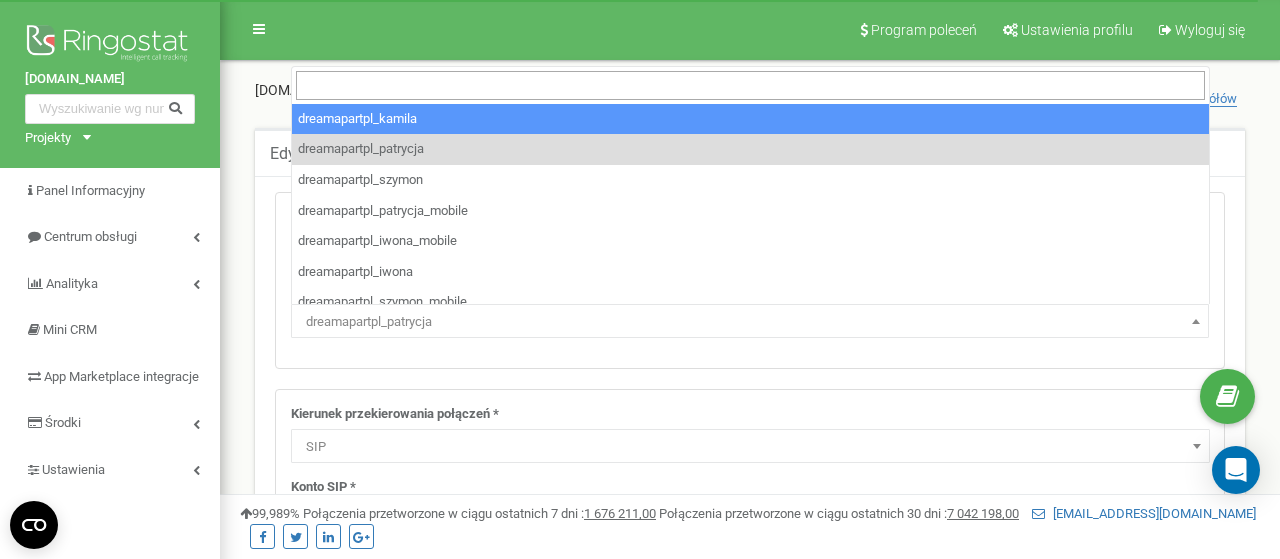 select on "dreamapartpl_kamila" 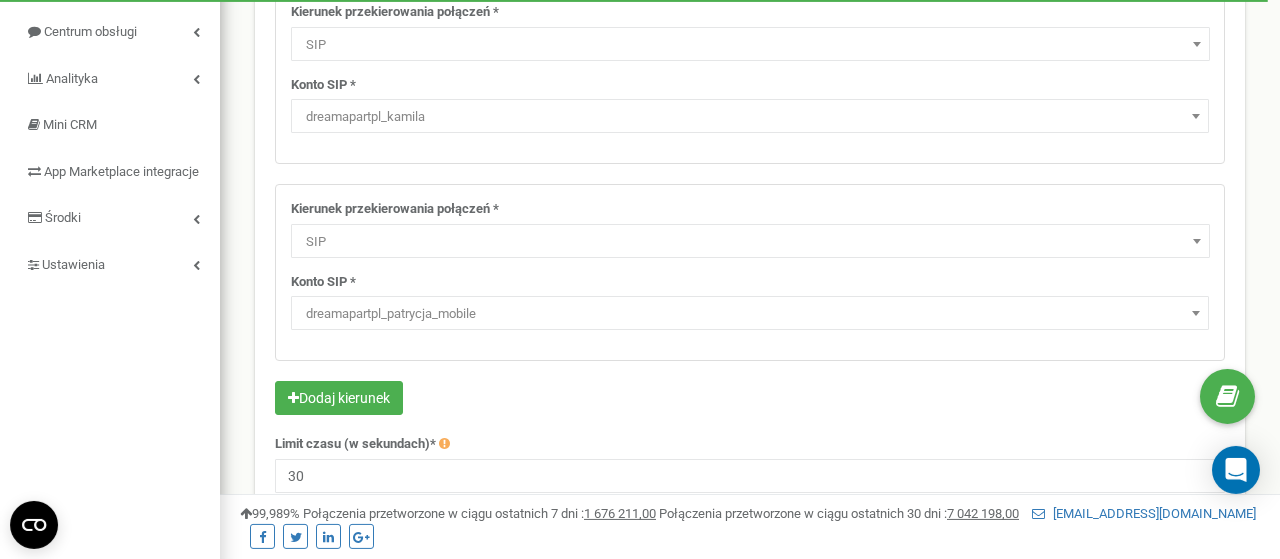 scroll, scrollTop: 208, scrollLeft: 0, axis: vertical 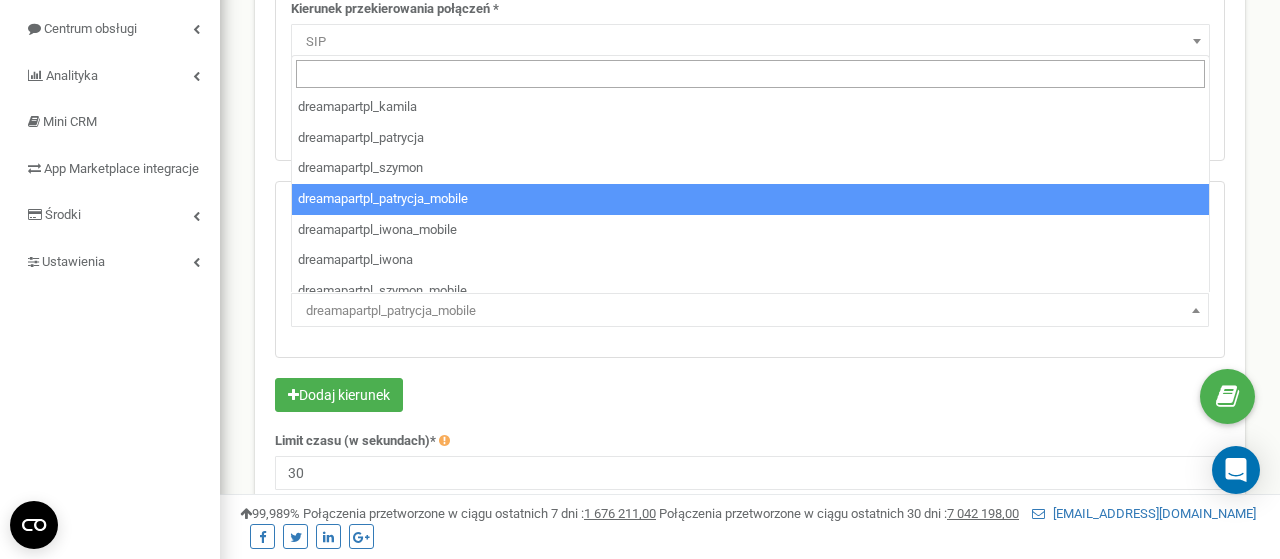click at bounding box center (1196, 310) 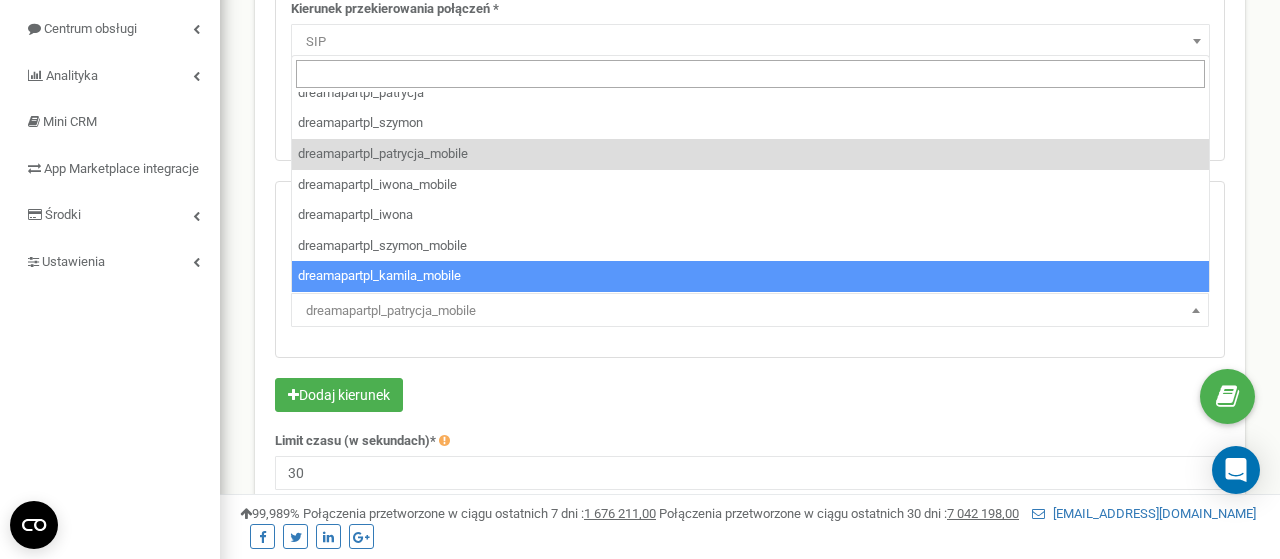 select on "dreamapartpl_kamila_mobile" 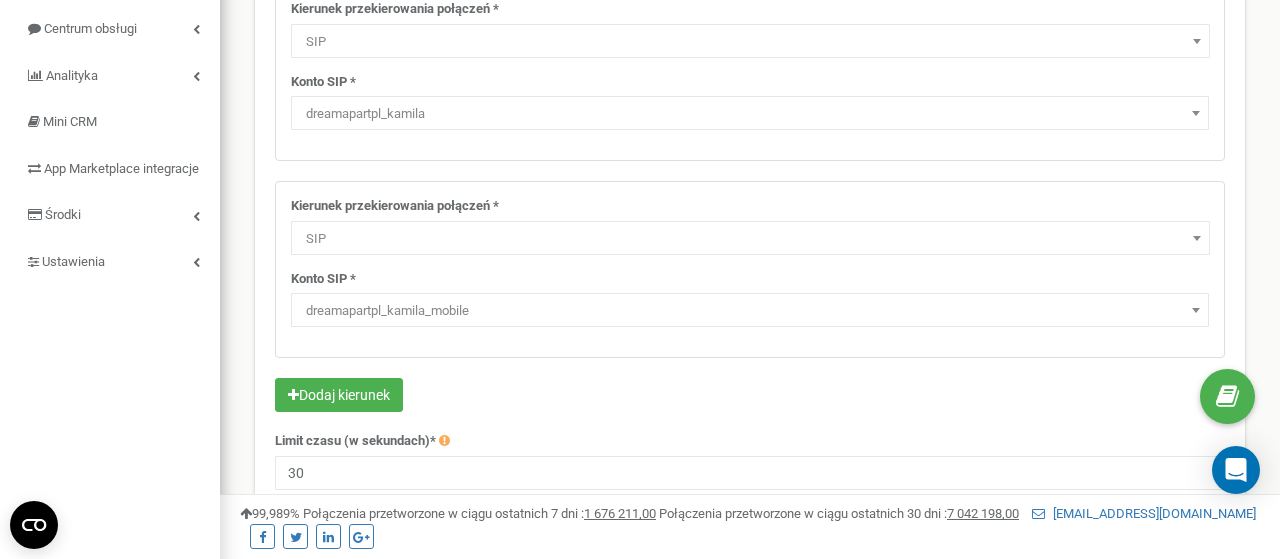 scroll, scrollTop: 416, scrollLeft: 0, axis: vertical 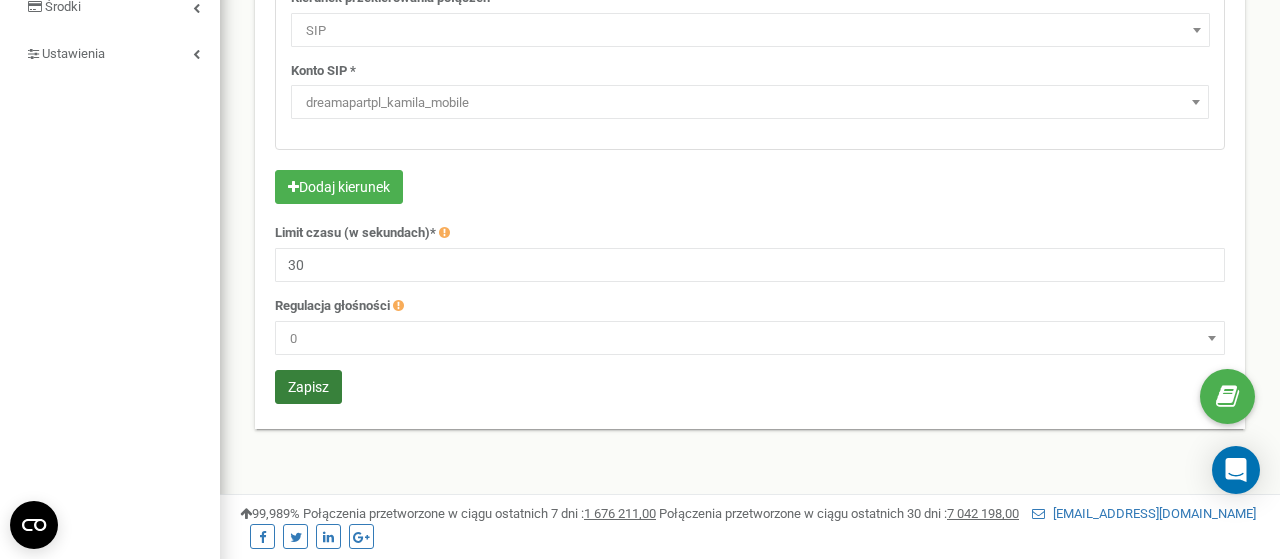 click on "Zapisz" at bounding box center [308, 387] 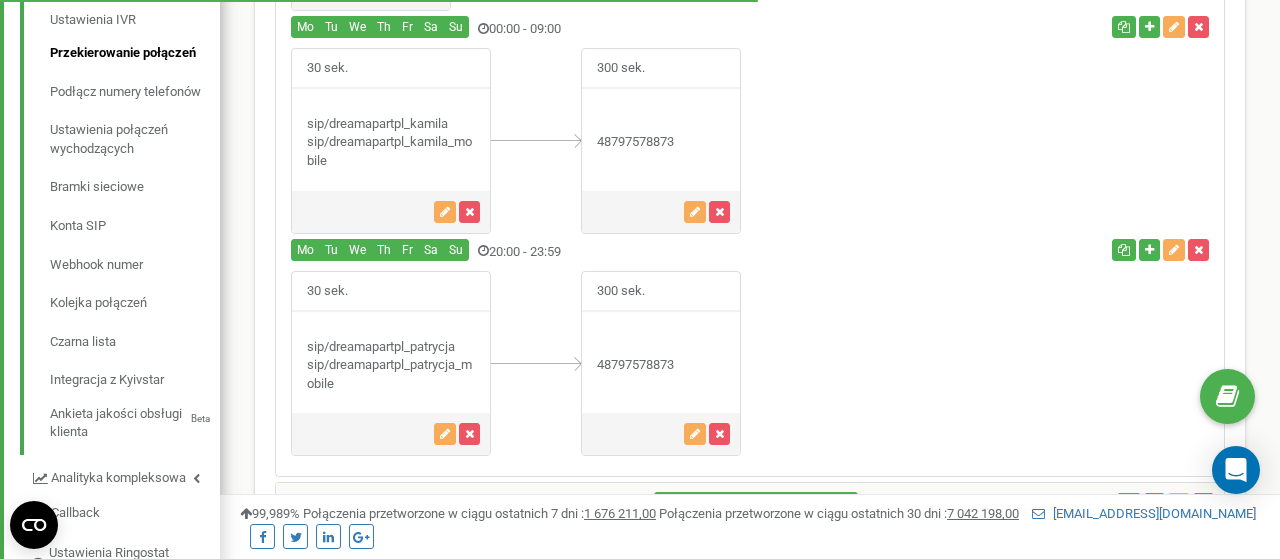 scroll, scrollTop: 693, scrollLeft: 0, axis: vertical 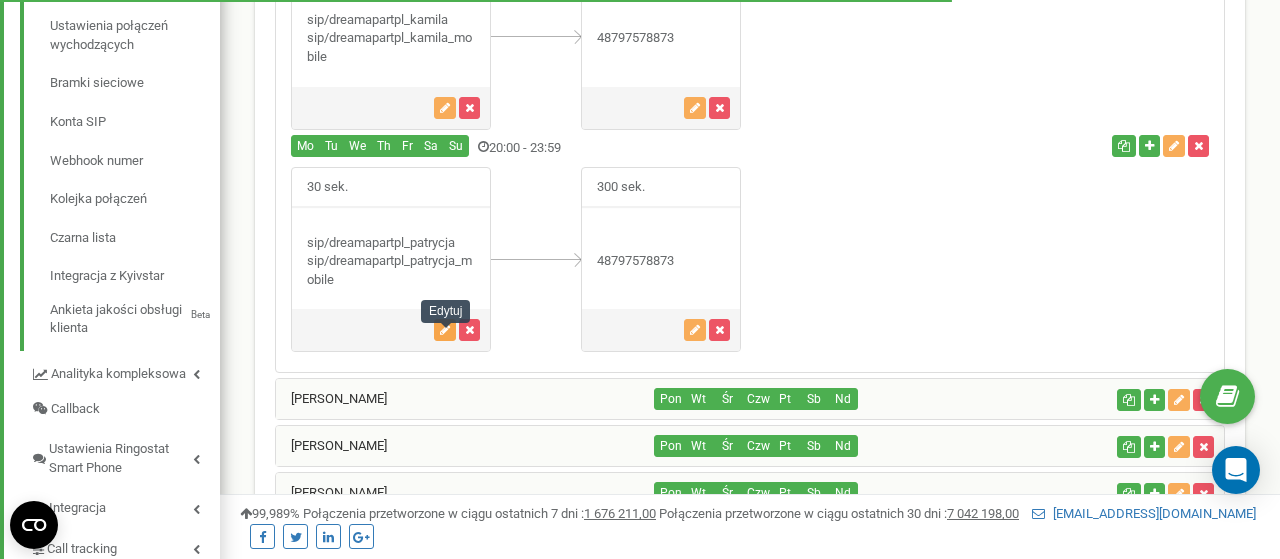 click at bounding box center [445, 330] 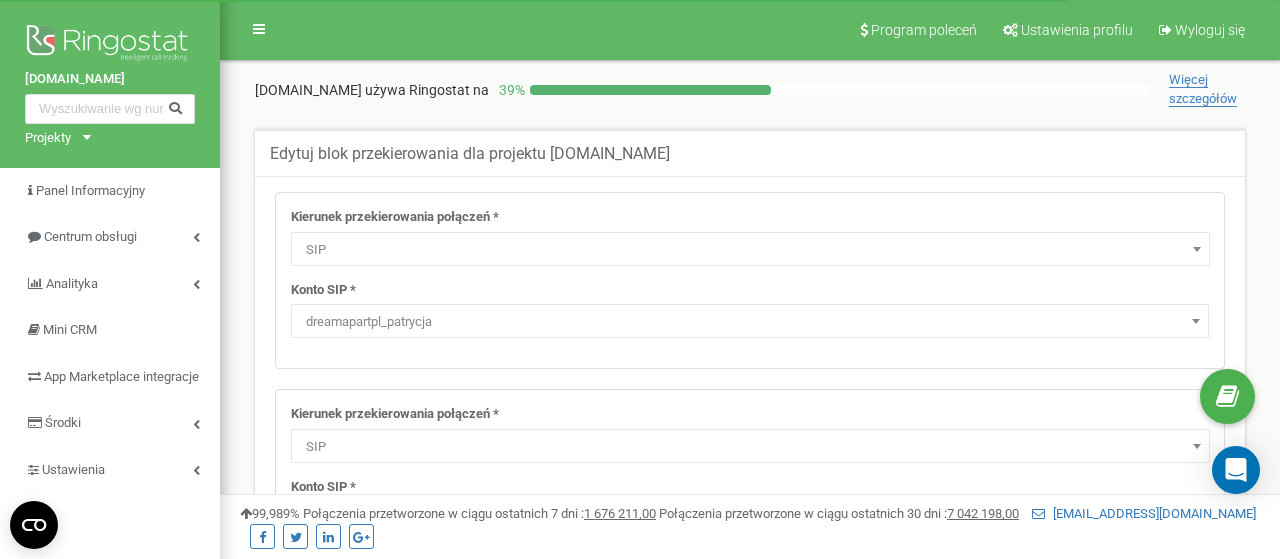 select on "SIP" 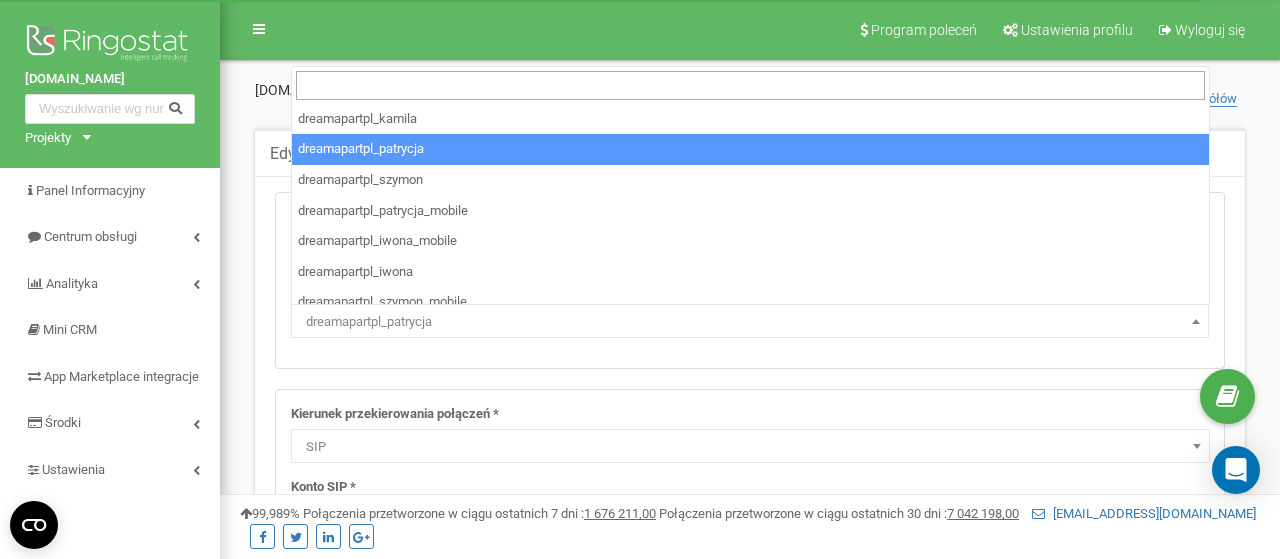 click at bounding box center (1196, 321) 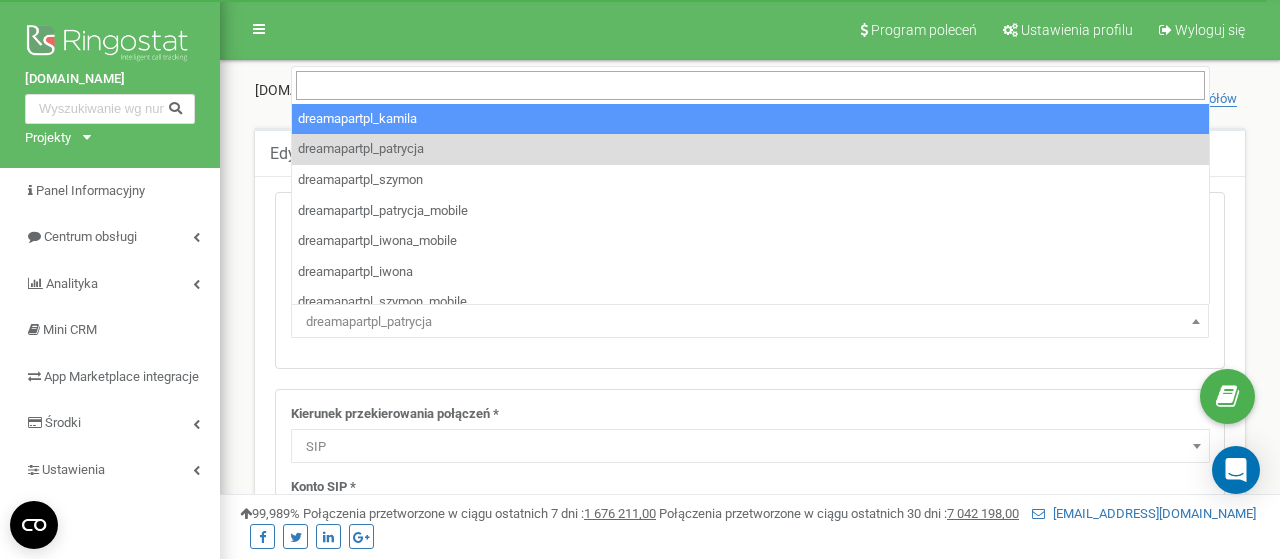 select on "dreamapartpl_kamila" 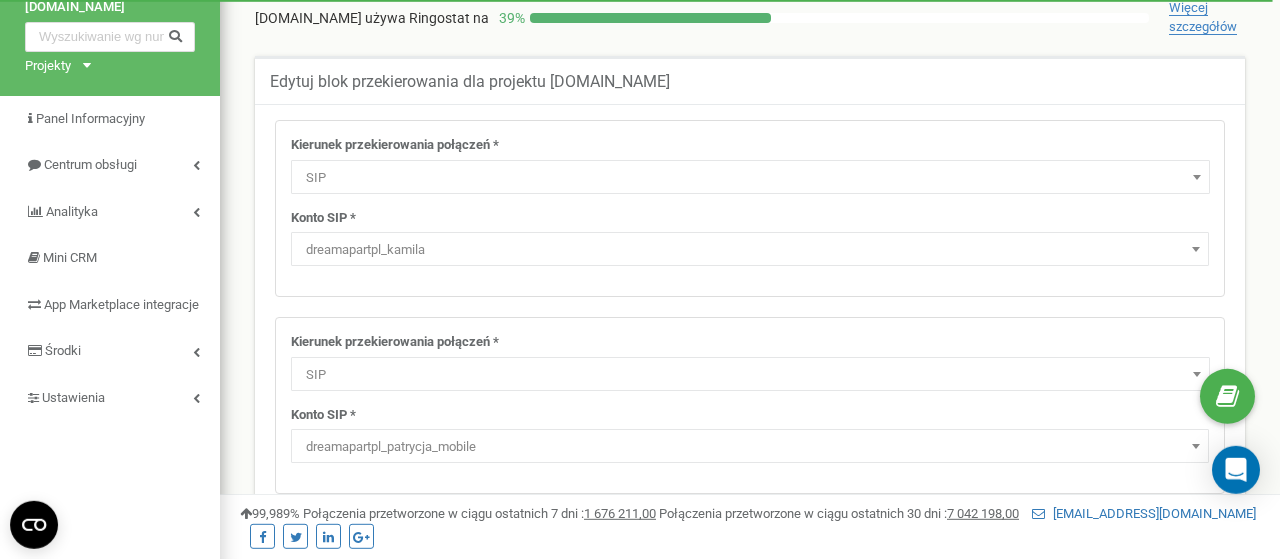 scroll, scrollTop: 208, scrollLeft: 0, axis: vertical 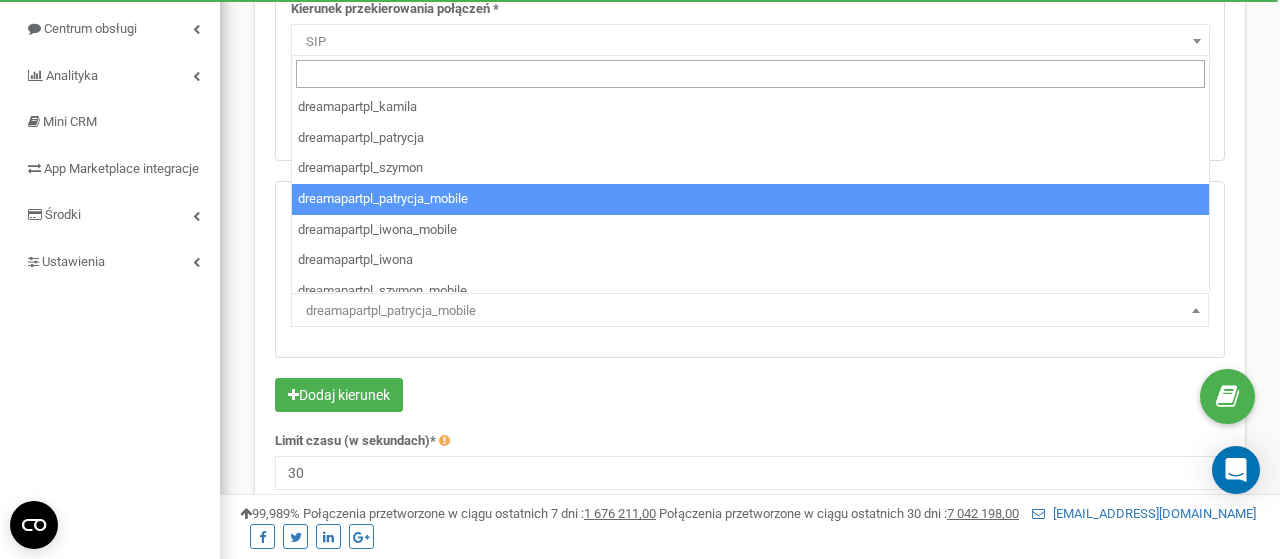 click at bounding box center (1196, 310) 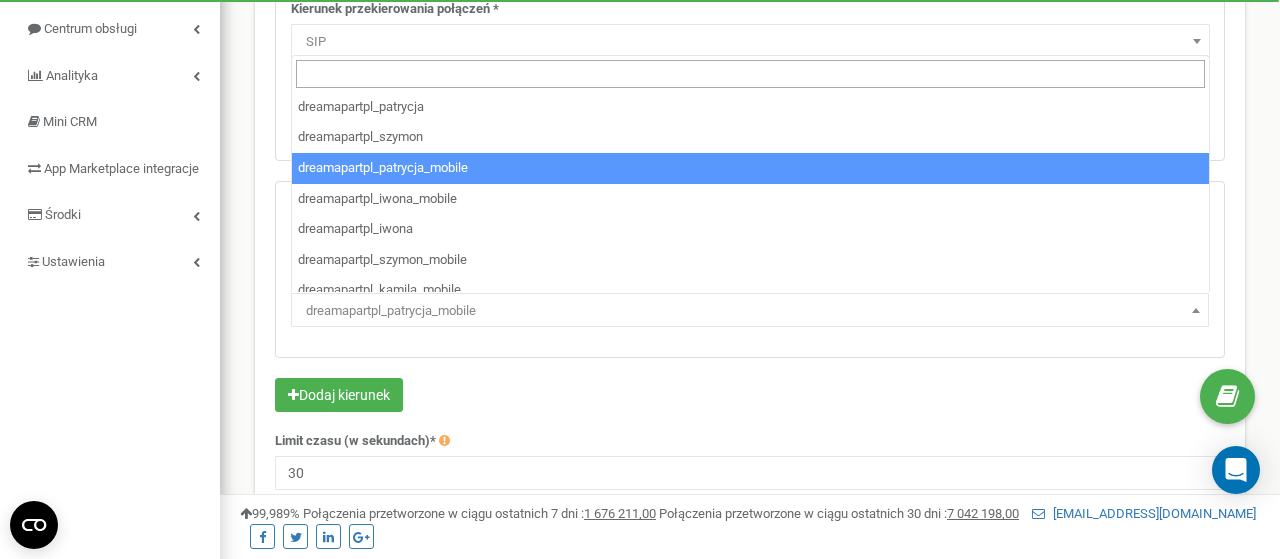 scroll, scrollTop: 45, scrollLeft: 0, axis: vertical 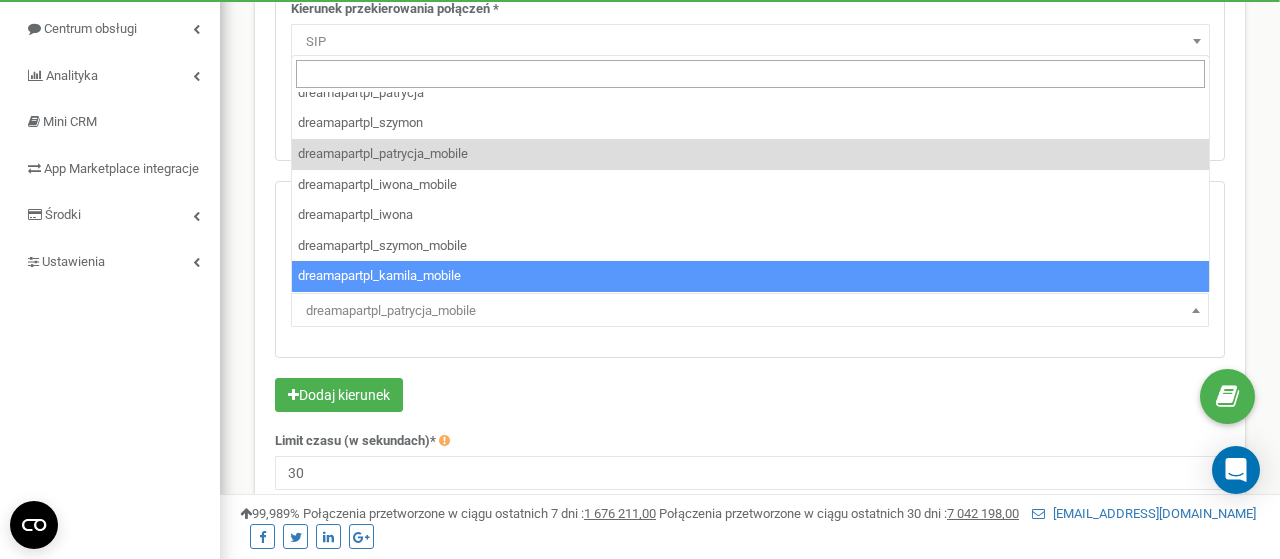 select on "dreamapartpl_kamila_mobile" 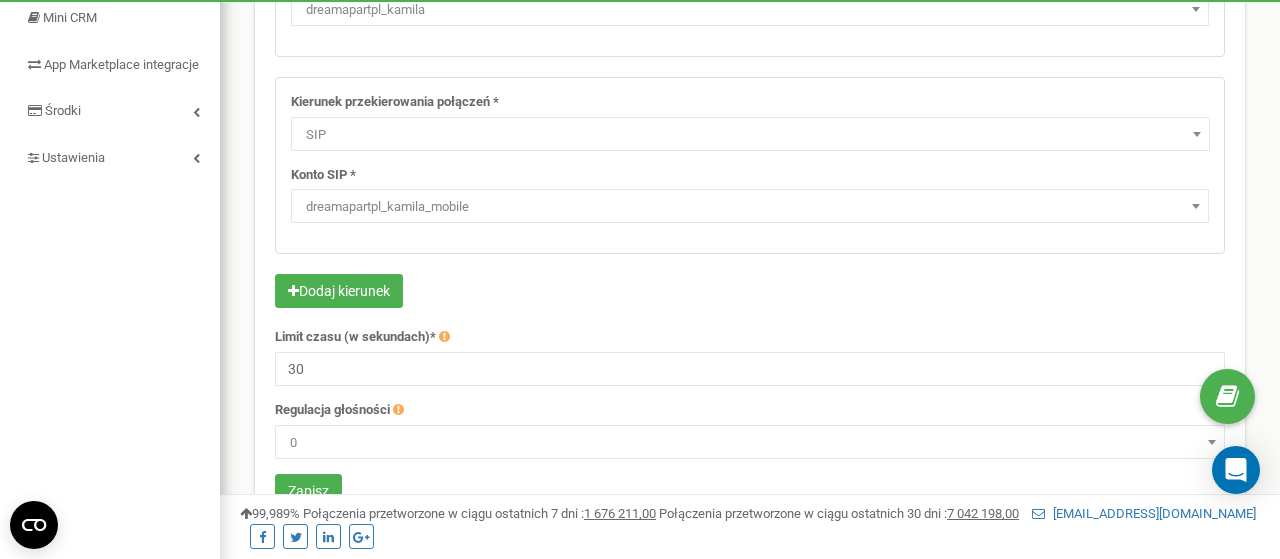 scroll, scrollTop: 520, scrollLeft: 0, axis: vertical 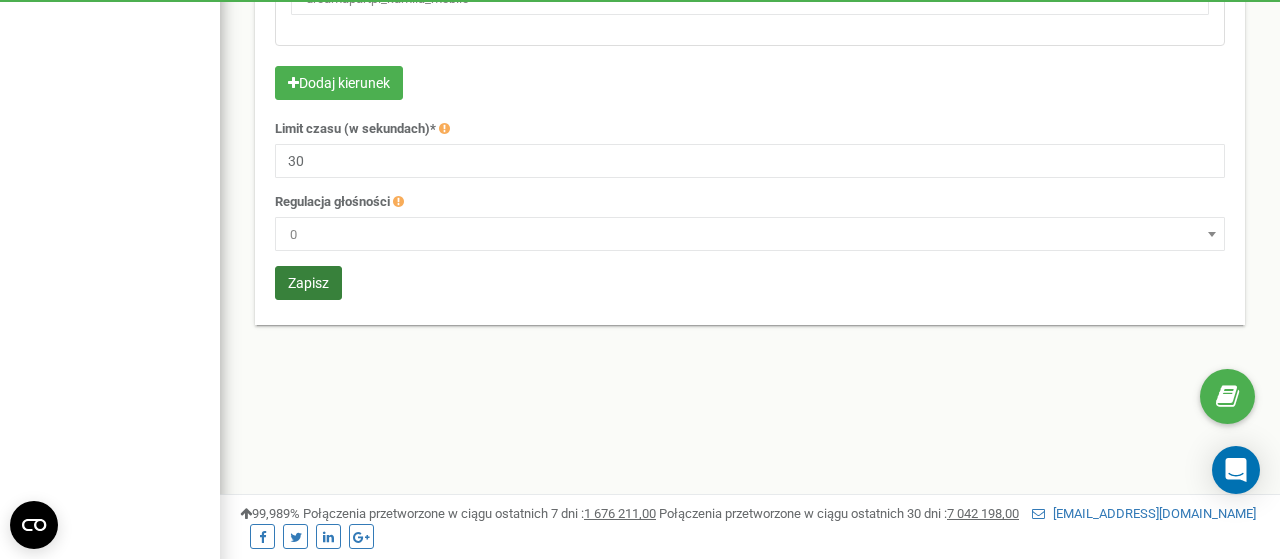 click on "Zapisz" at bounding box center (308, 283) 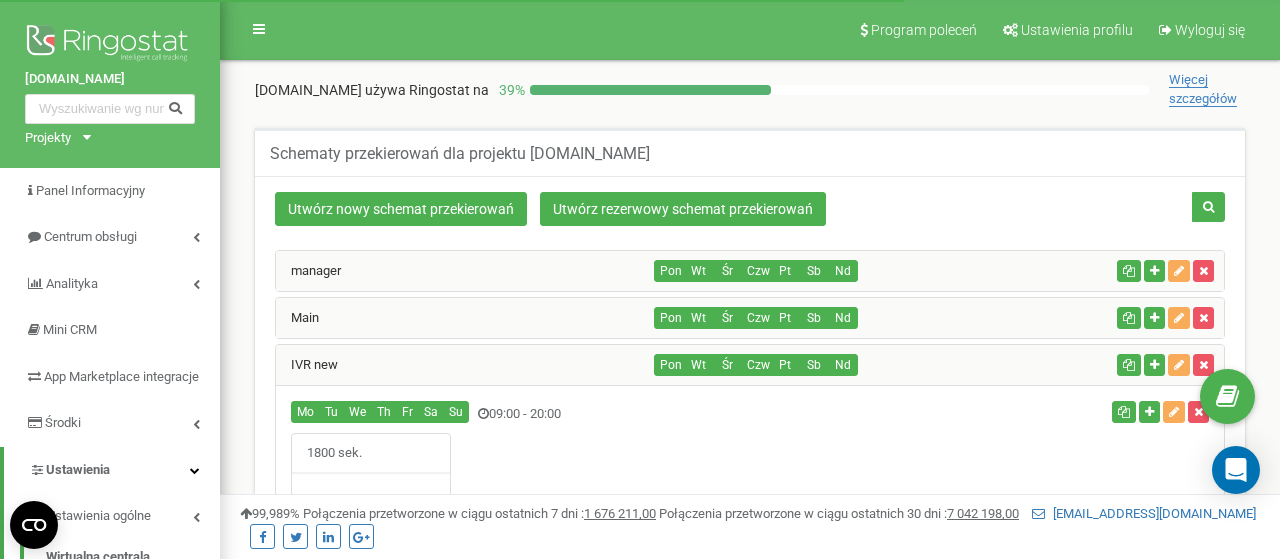 scroll, scrollTop: 364, scrollLeft: 0, axis: vertical 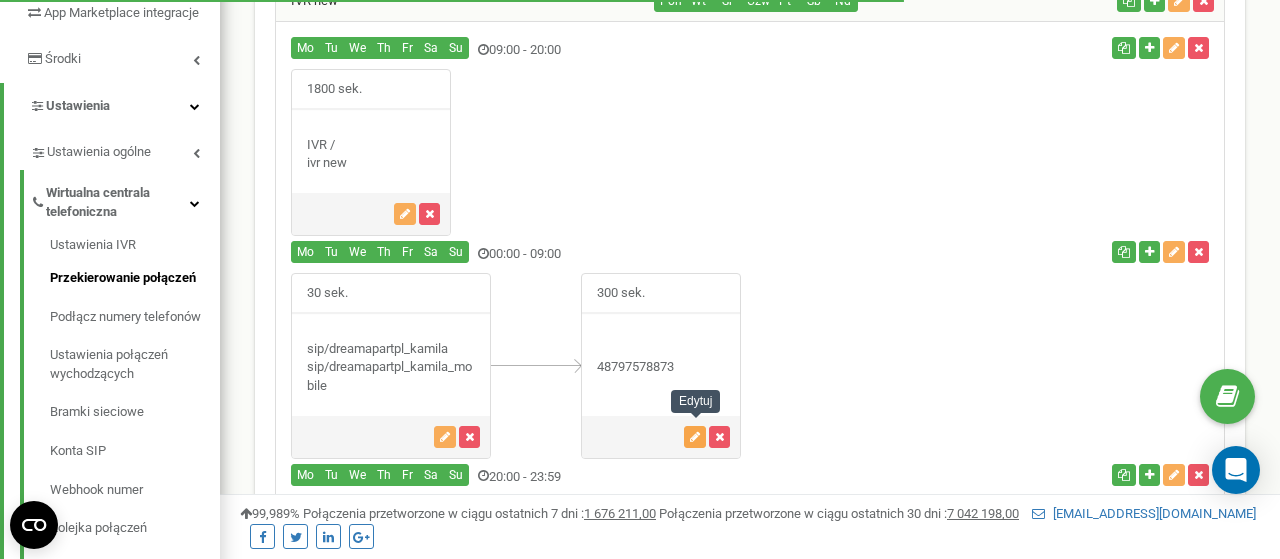click at bounding box center [695, 437] 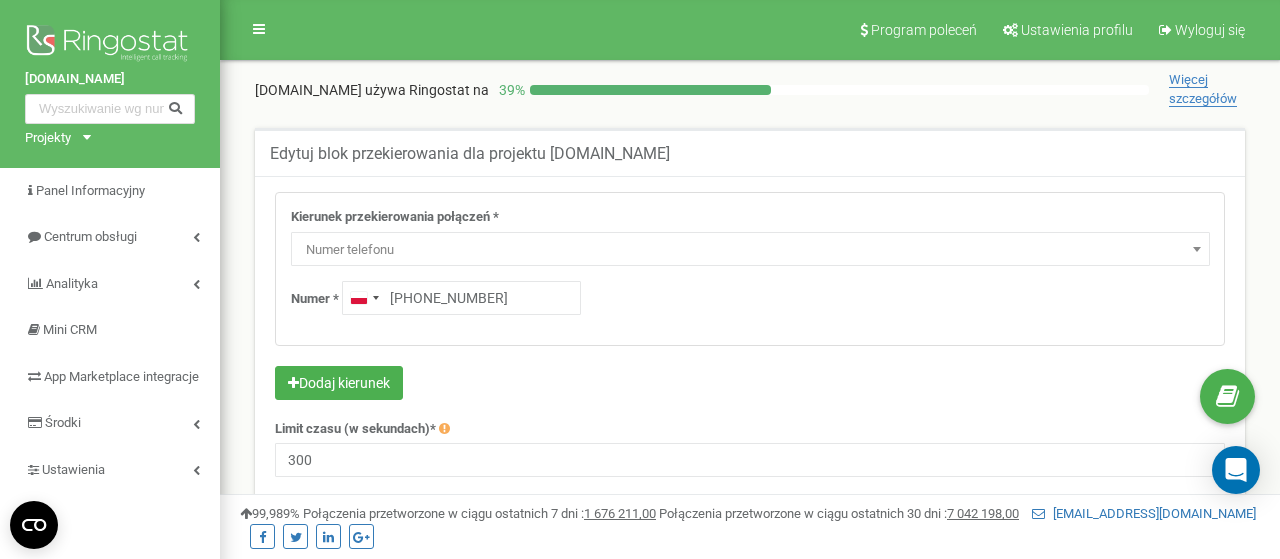scroll, scrollTop: 416, scrollLeft: 0, axis: vertical 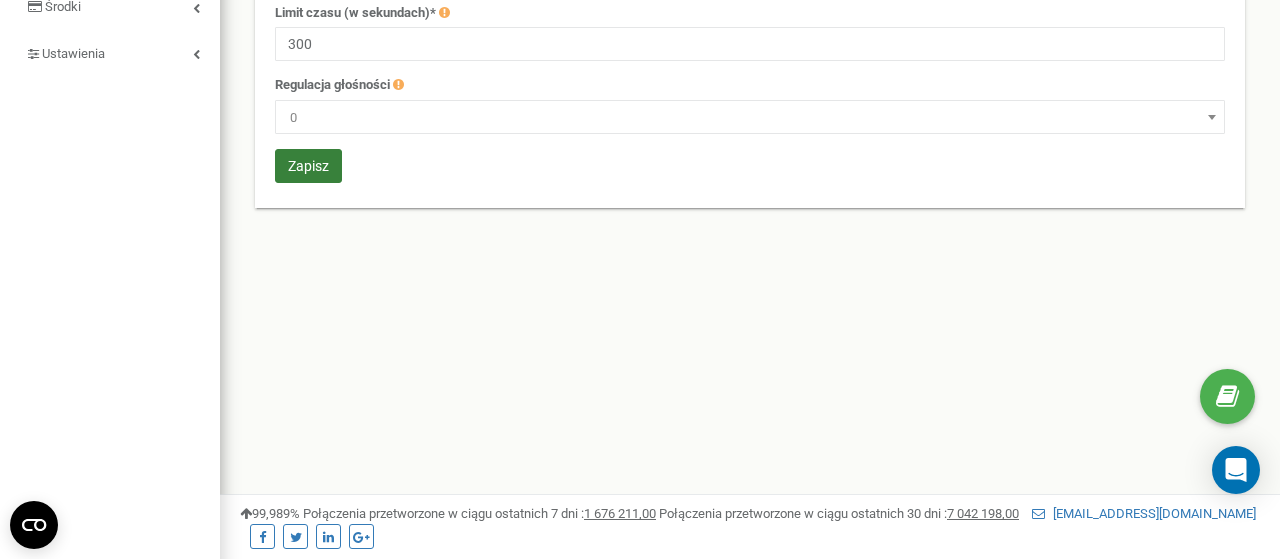 type on "+48 572 135 664" 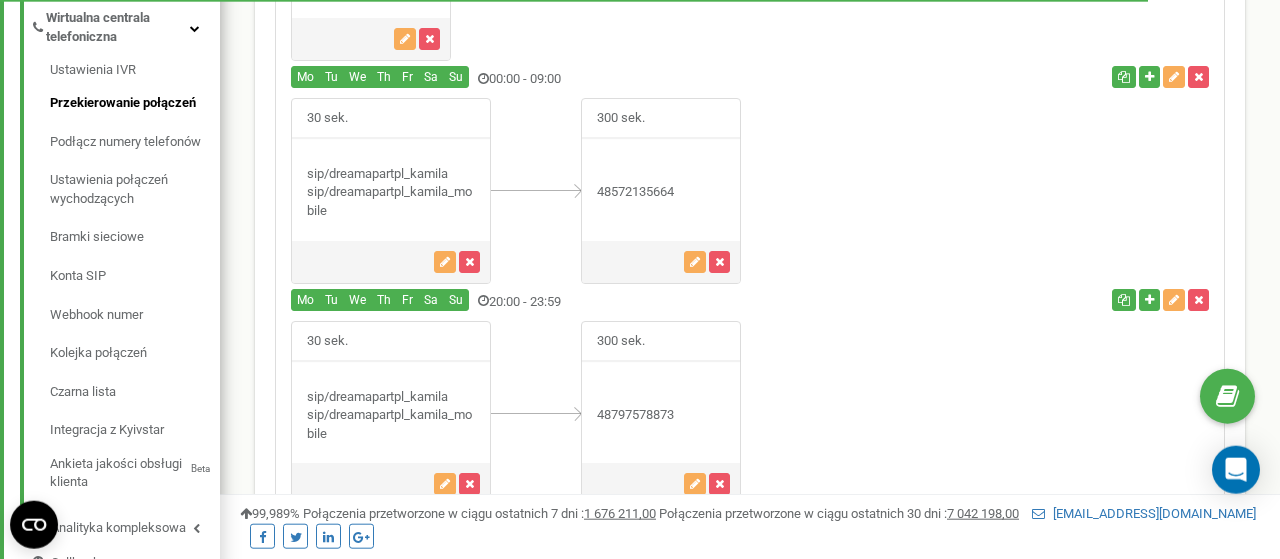 scroll, scrollTop: 675, scrollLeft: 0, axis: vertical 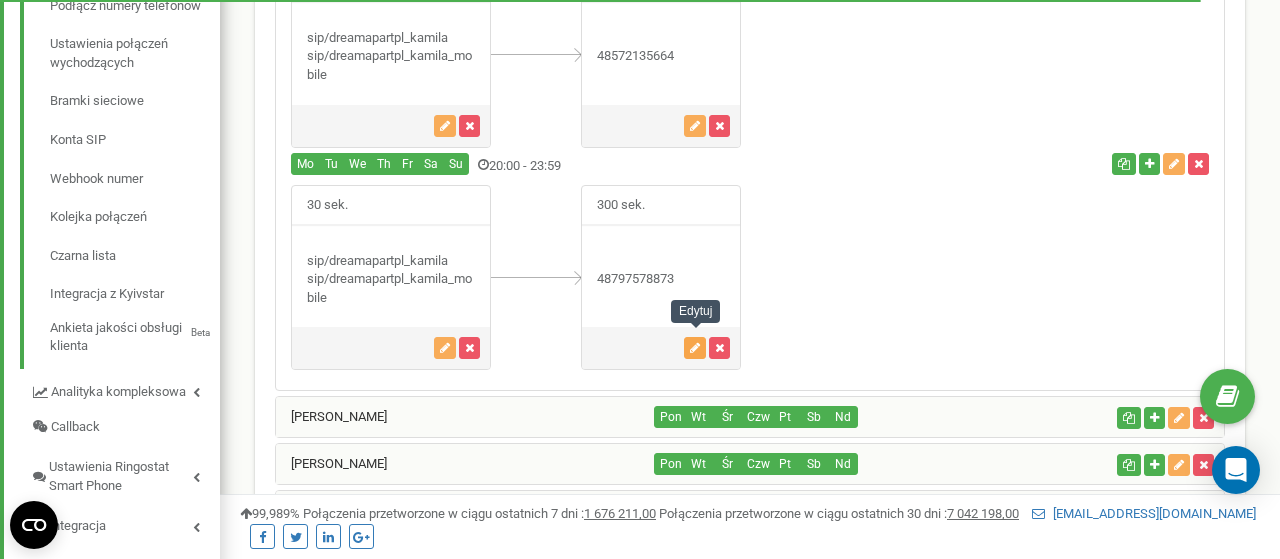 click at bounding box center (695, 348) 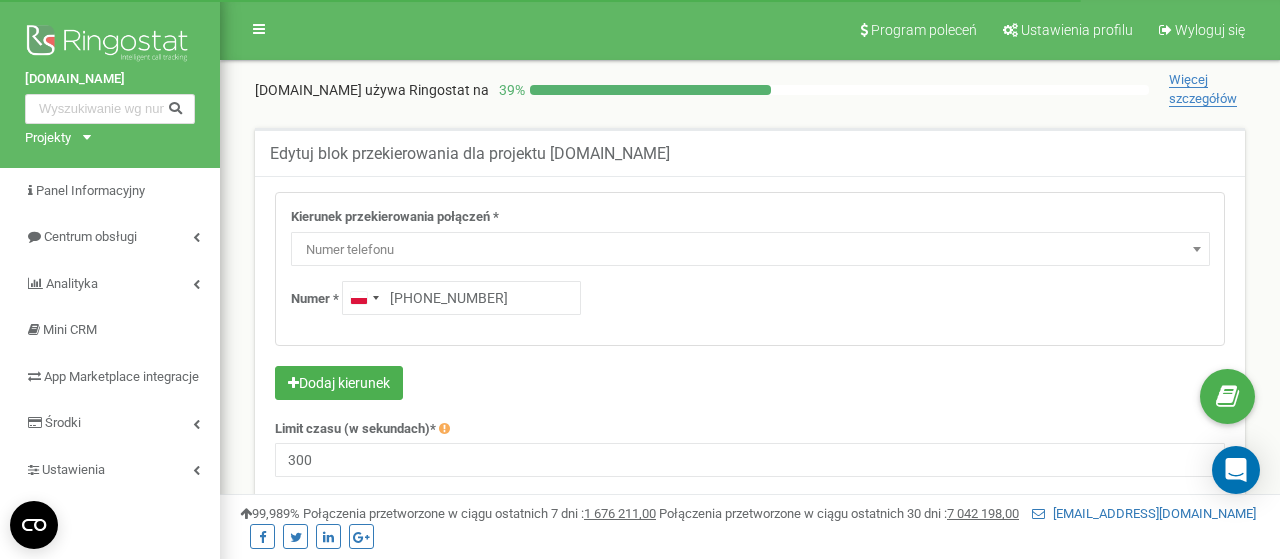 scroll, scrollTop: 0, scrollLeft: 0, axis: both 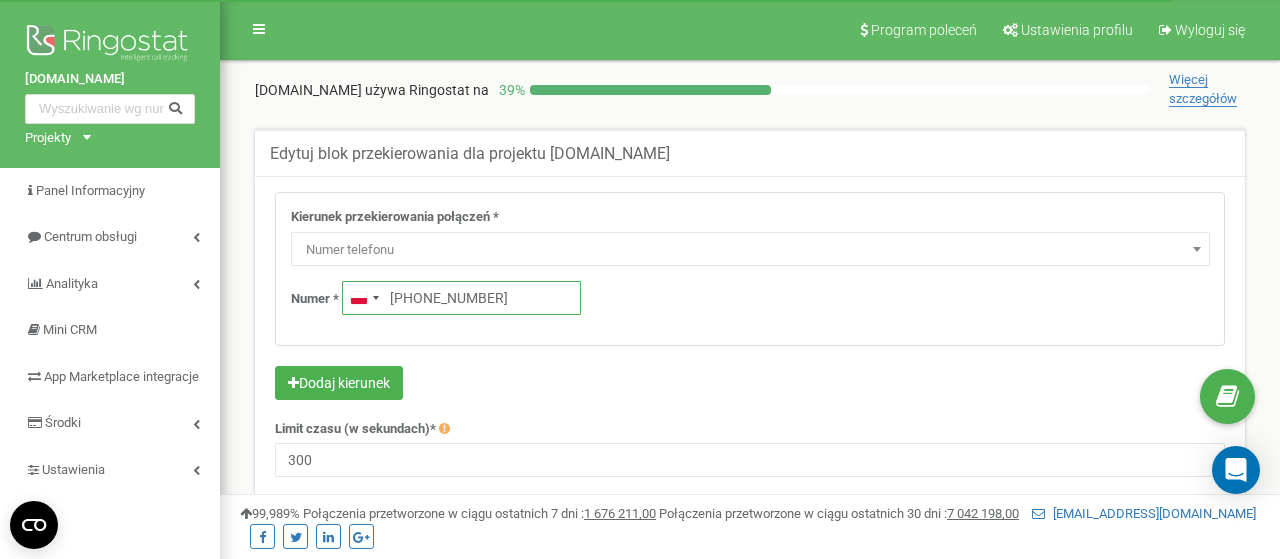 click on "[PHONE_NUMBER]" at bounding box center [461, 298] 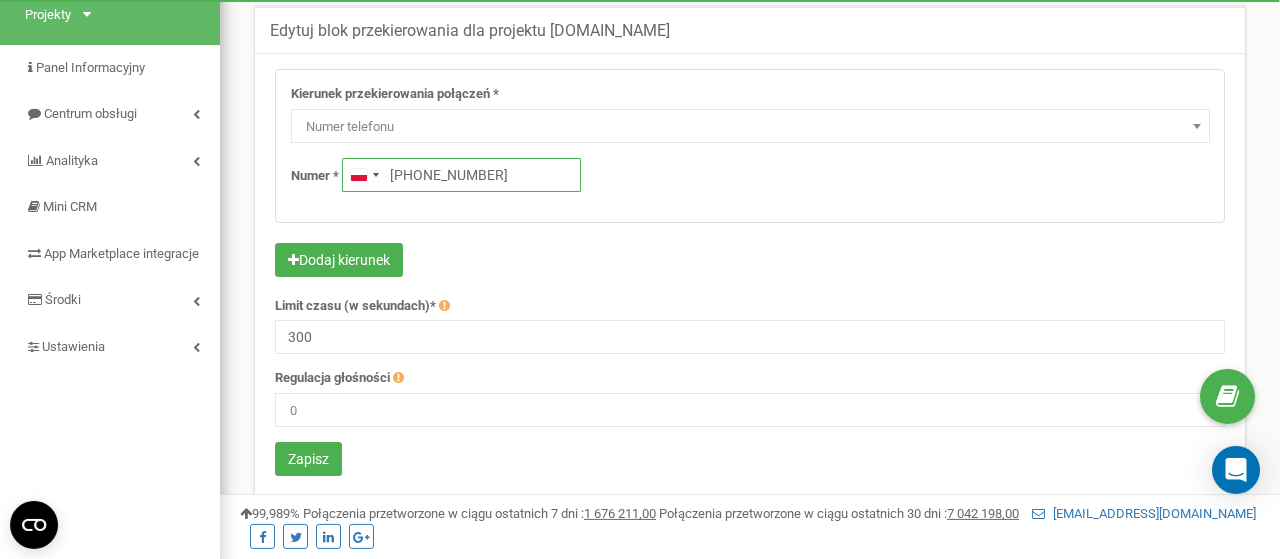 scroll, scrollTop: 416, scrollLeft: 0, axis: vertical 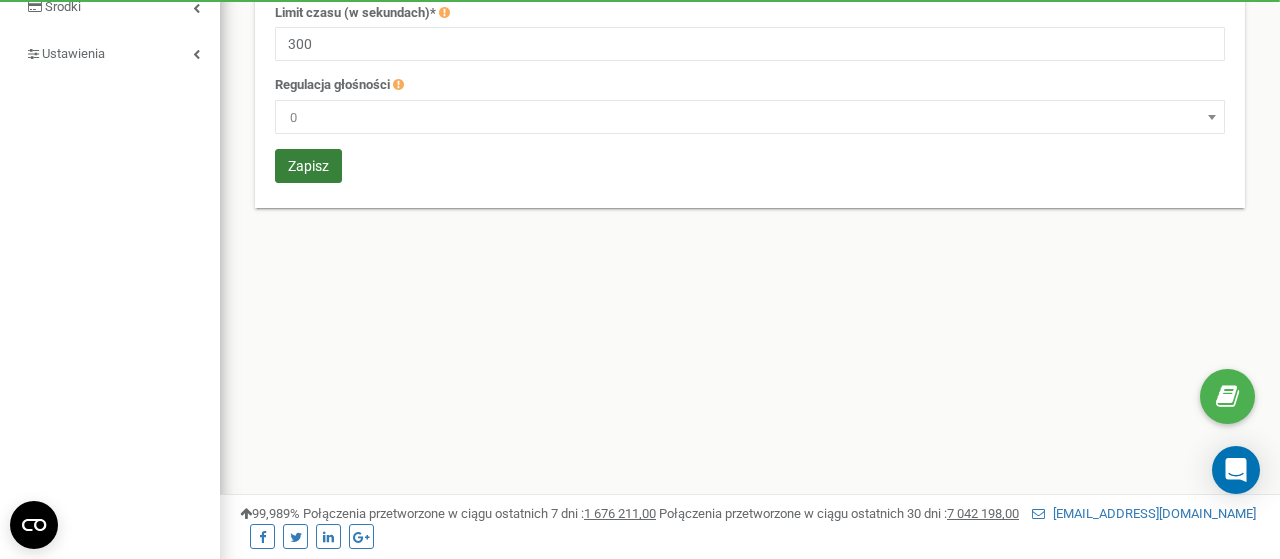 type on "+48 572 135 664" 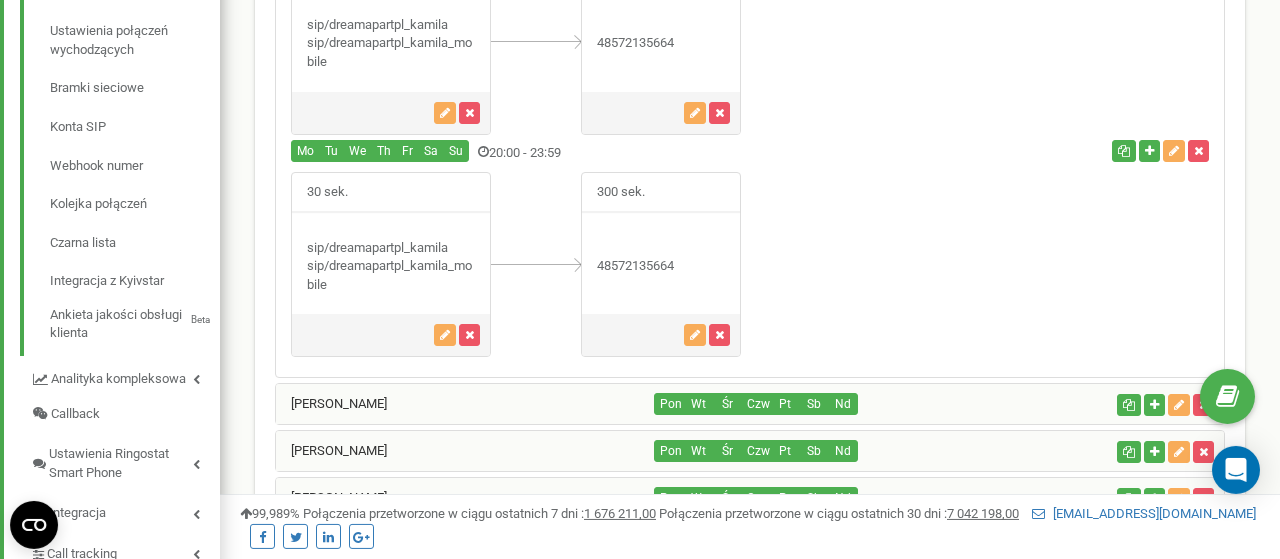 scroll, scrollTop: 780, scrollLeft: 0, axis: vertical 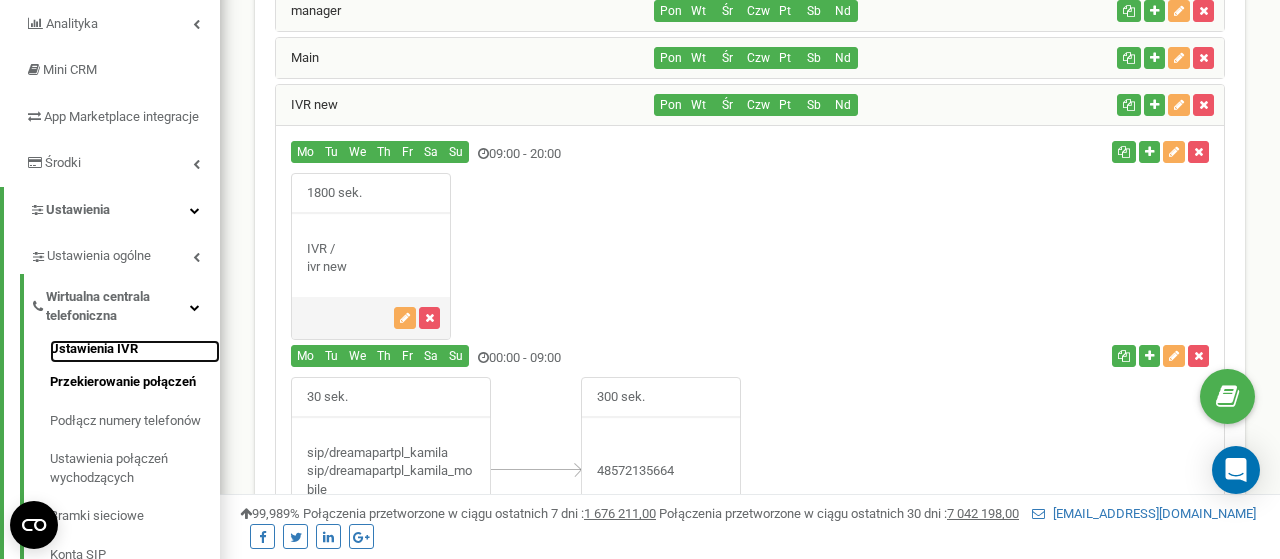 click on "Ustawienia IVR" at bounding box center (135, 352) 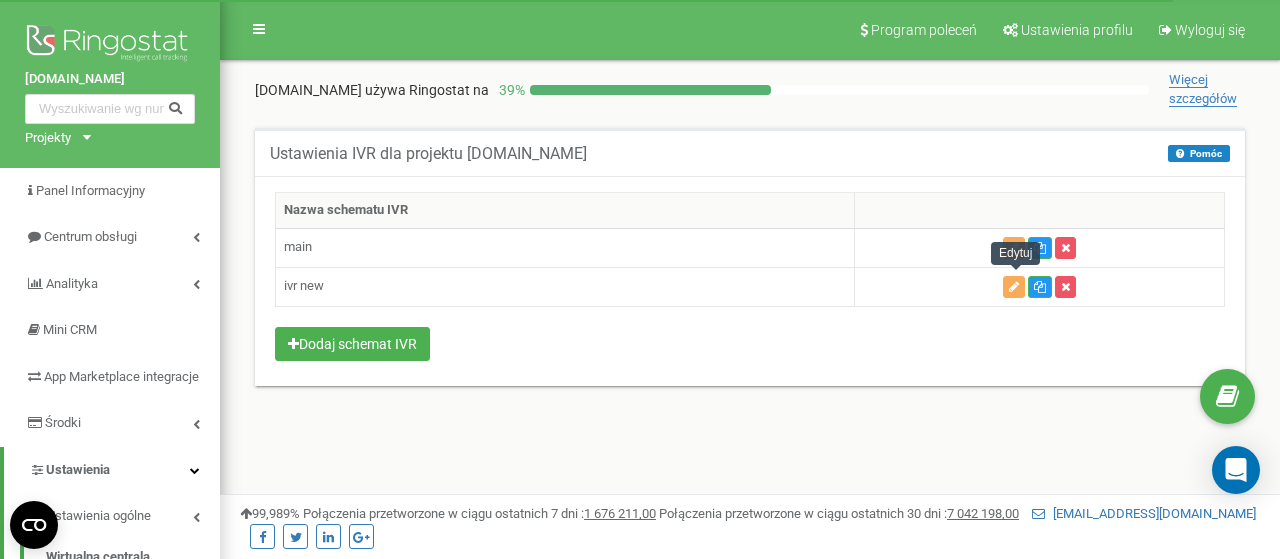 scroll, scrollTop: 0, scrollLeft: 0, axis: both 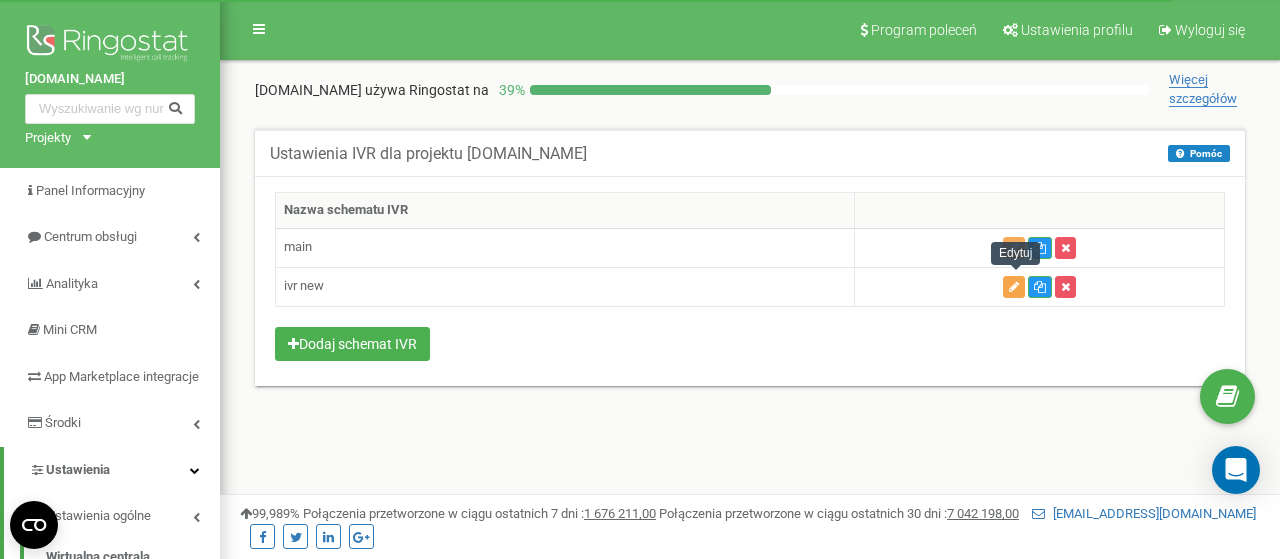 click at bounding box center [1014, 287] 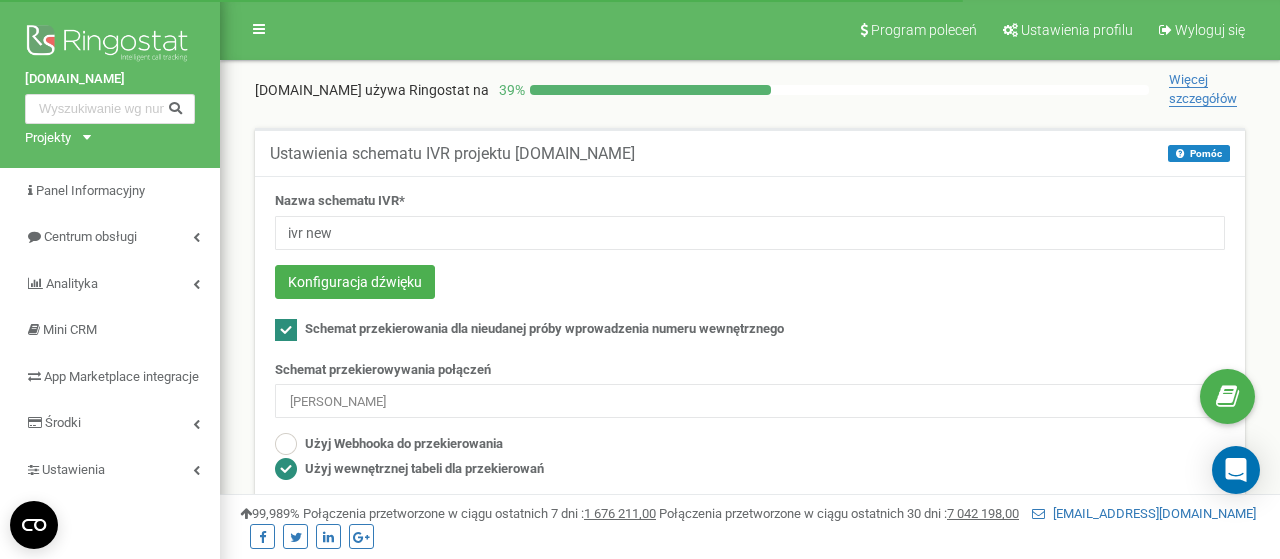 click on "Ustawienia tabeli przekierowań" at bounding box center (384, 515) 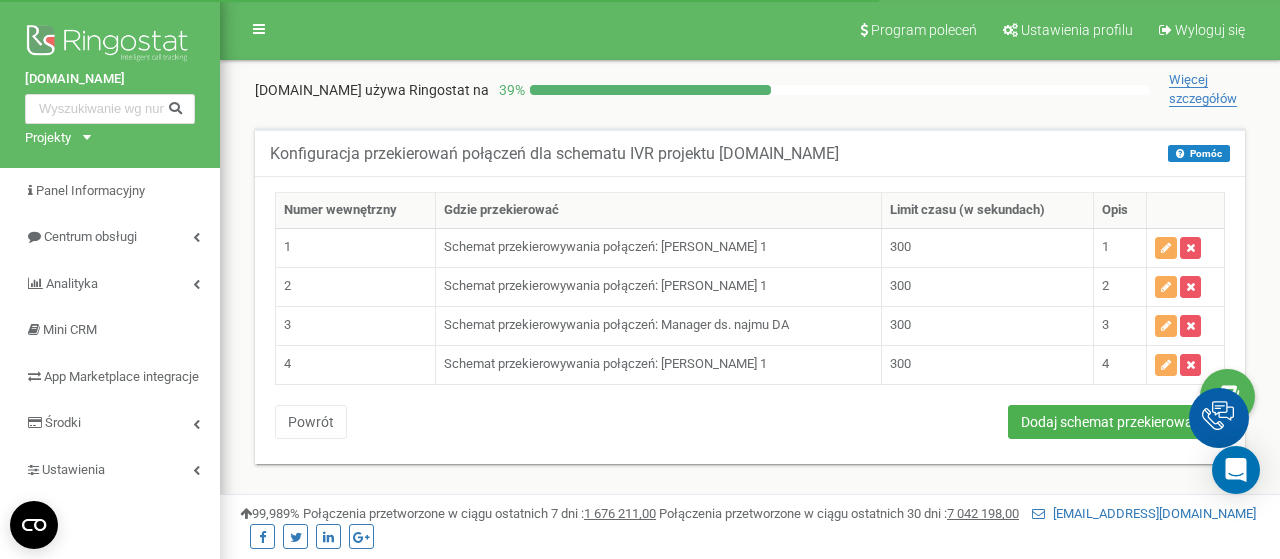 scroll, scrollTop: 0, scrollLeft: 0, axis: both 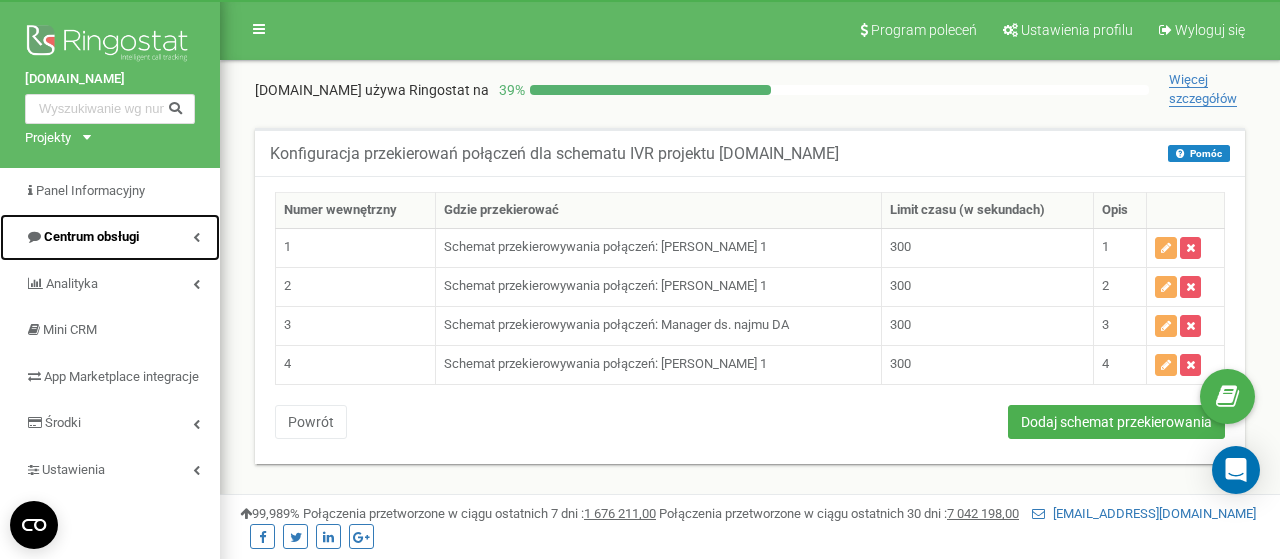click on "Centrum obsługi" at bounding box center (91, 236) 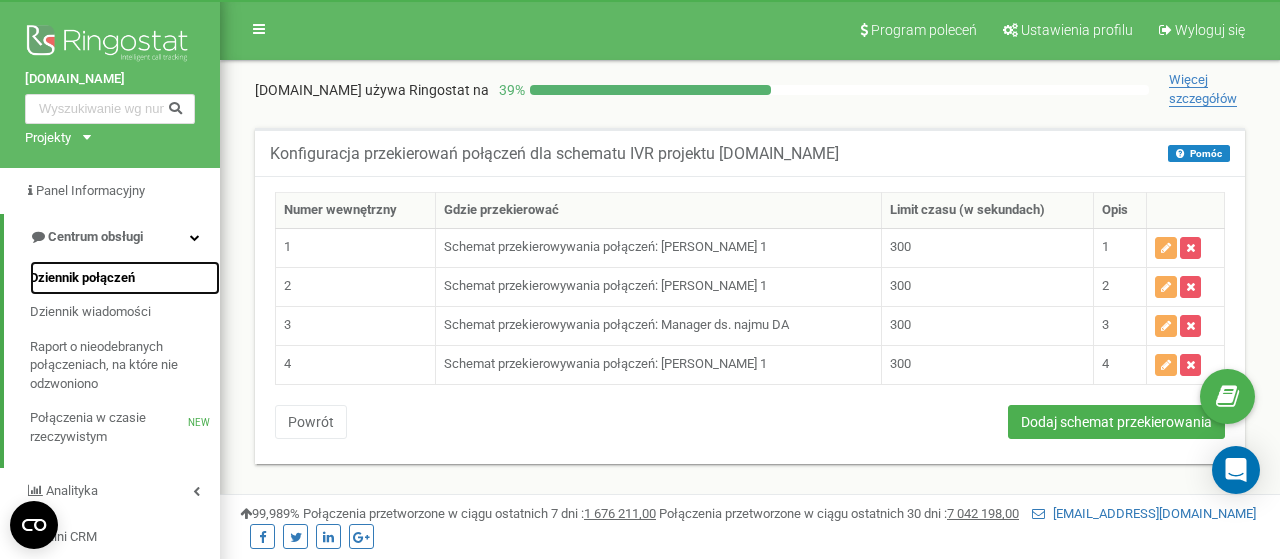 click on "Dziennik połączeń" at bounding box center (82, 278) 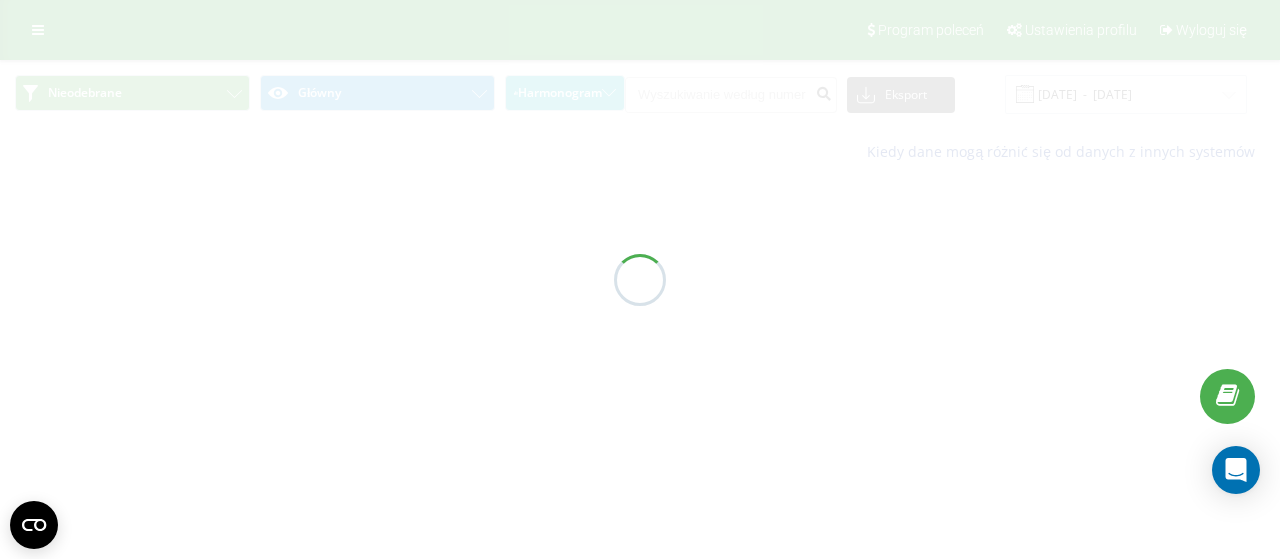scroll, scrollTop: 0, scrollLeft: 0, axis: both 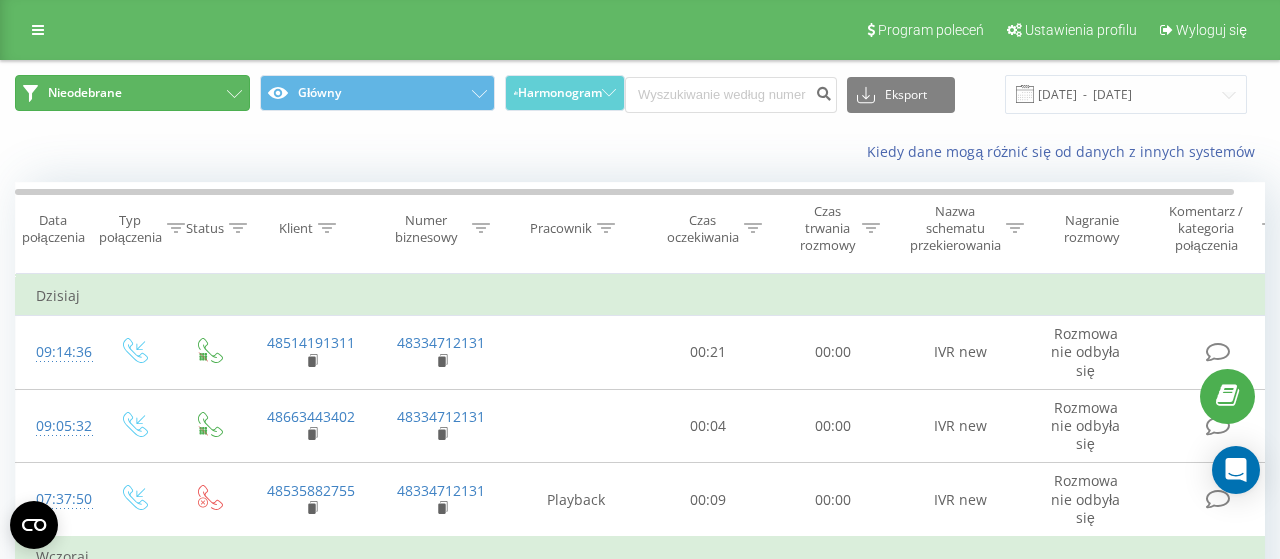 click 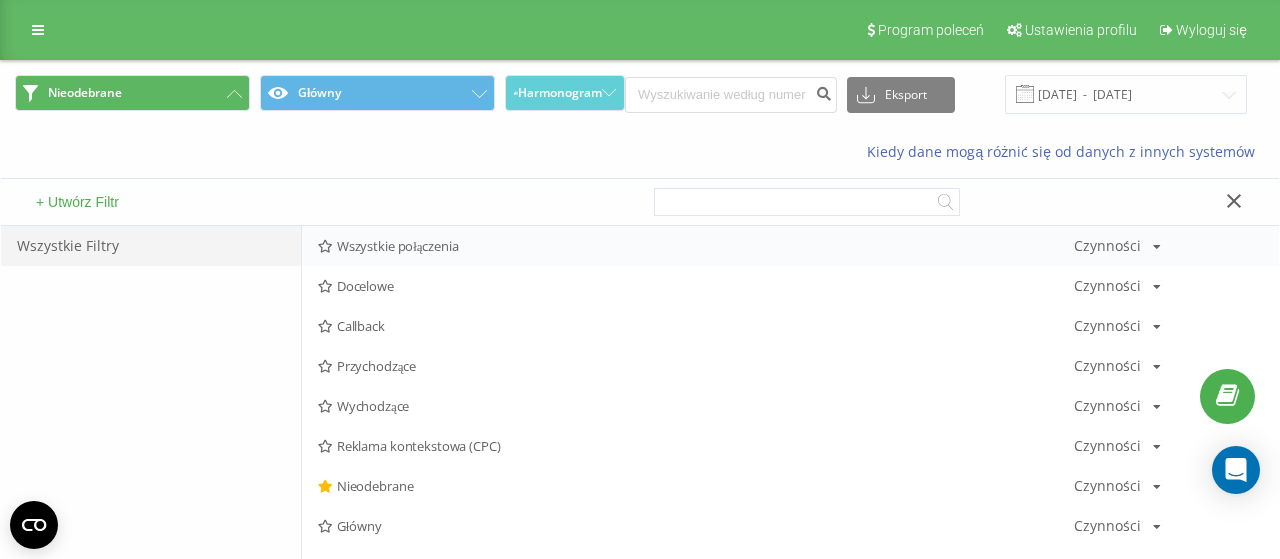 click on "Wszystkie połączenia" at bounding box center [696, 246] 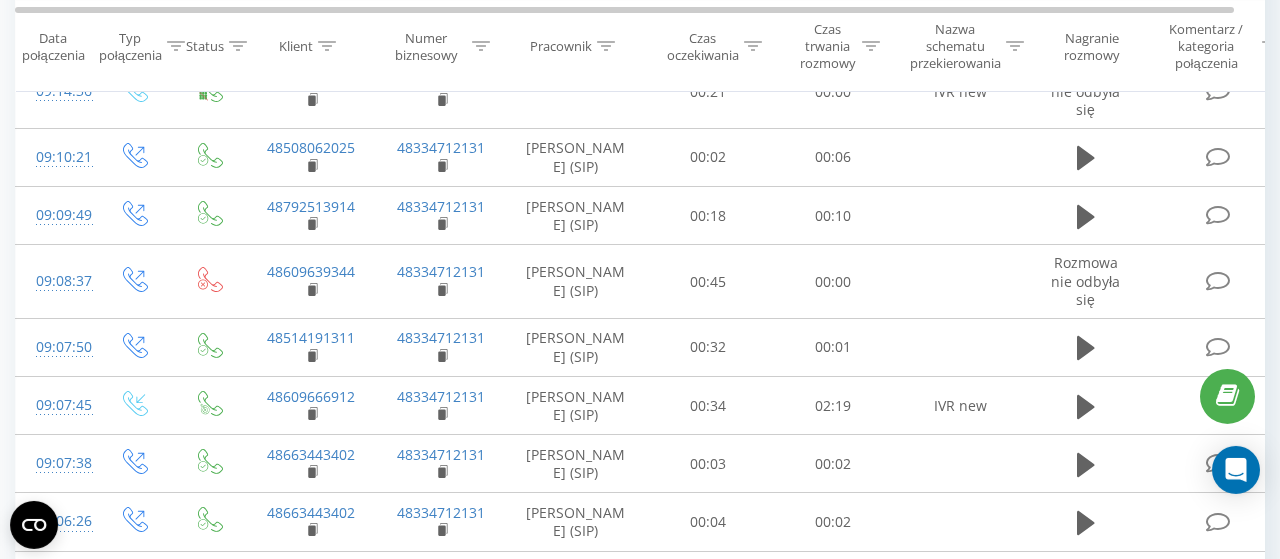scroll, scrollTop: 416, scrollLeft: 0, axis: vertical 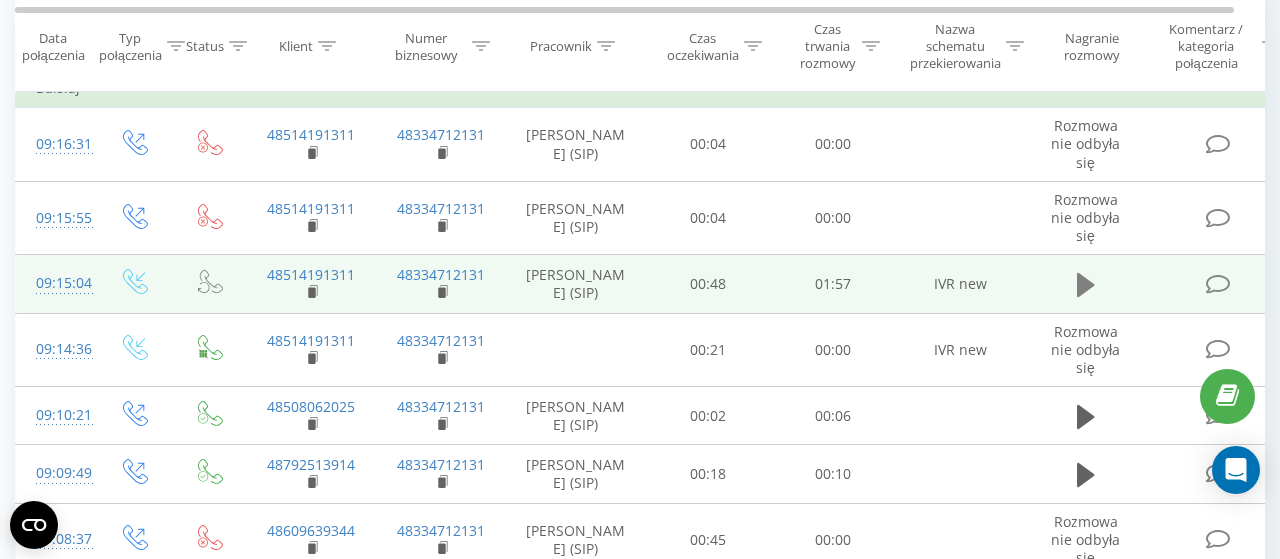 click 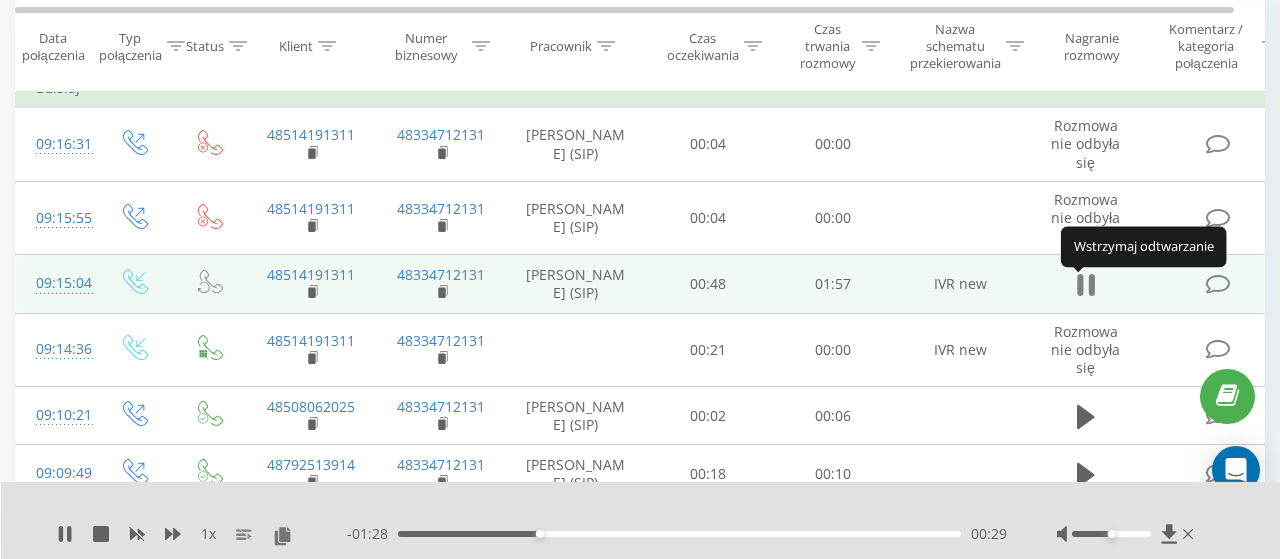 click 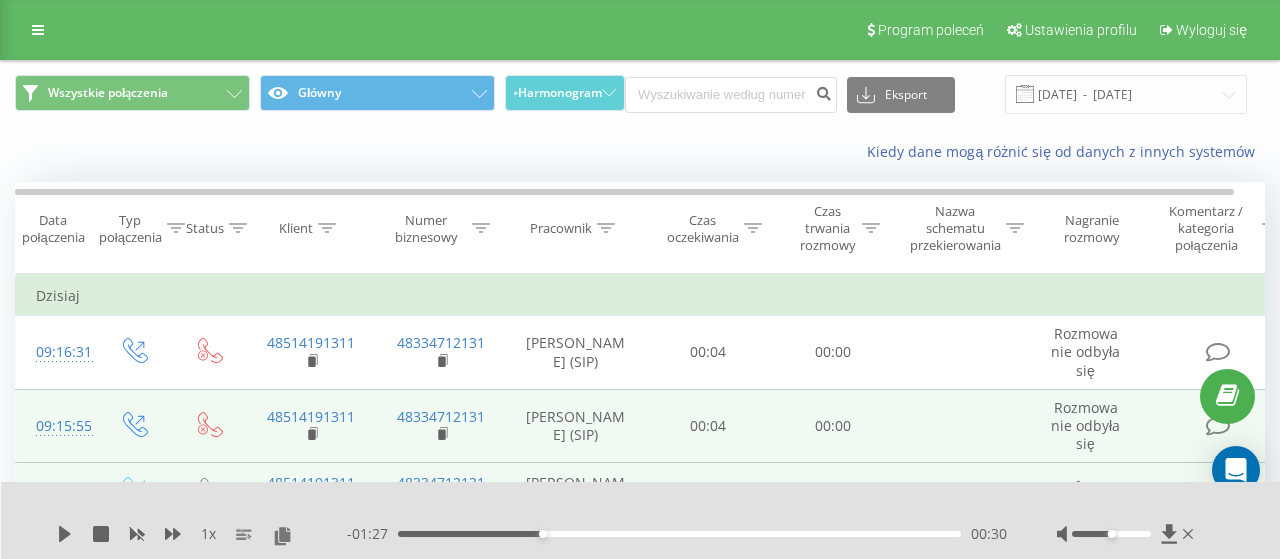 scroll, scrollTop: 312, scrollLeft: 0, axis: vertical 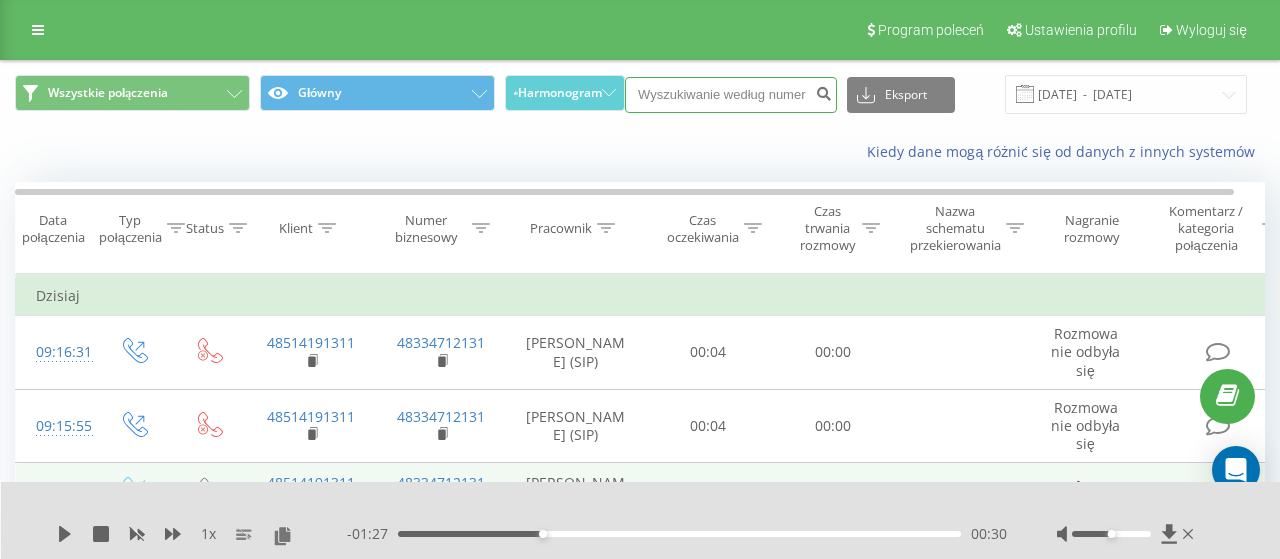 click at bounding box center [731, 95] 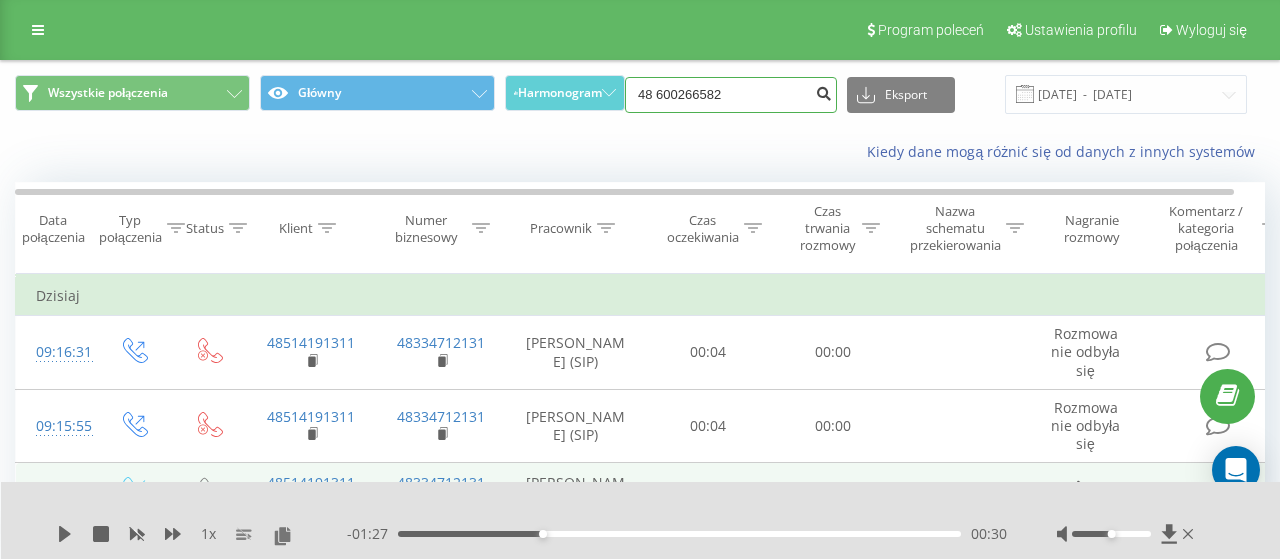 type on "48 600266582" 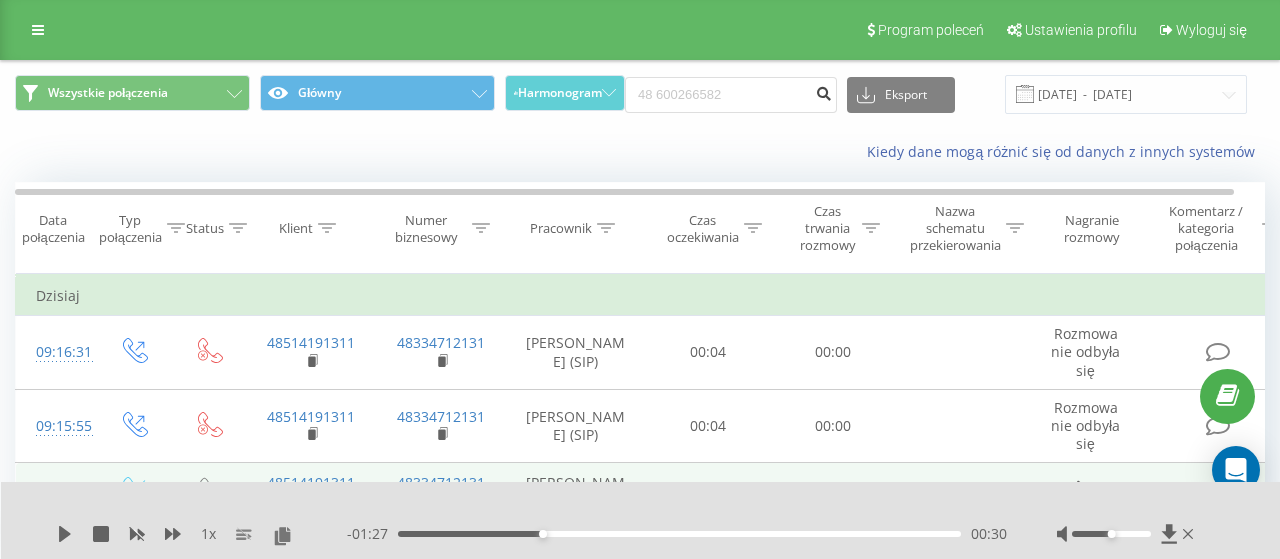 click at bounding box center [823, 91] 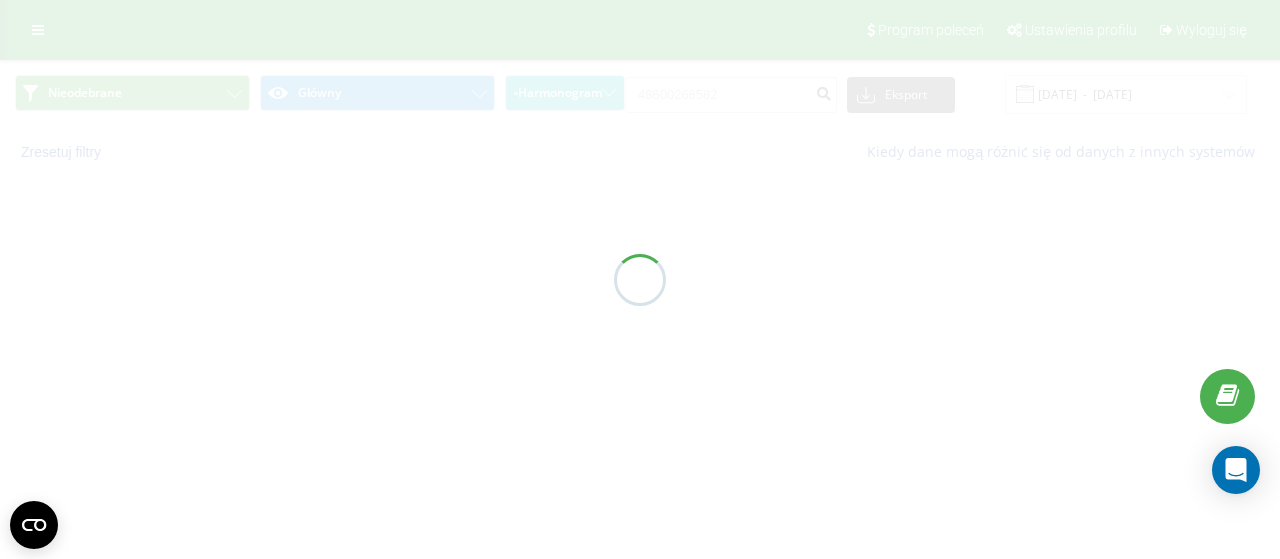 scroll, scrollTop: 0, scrollLeft: 0, axis: both 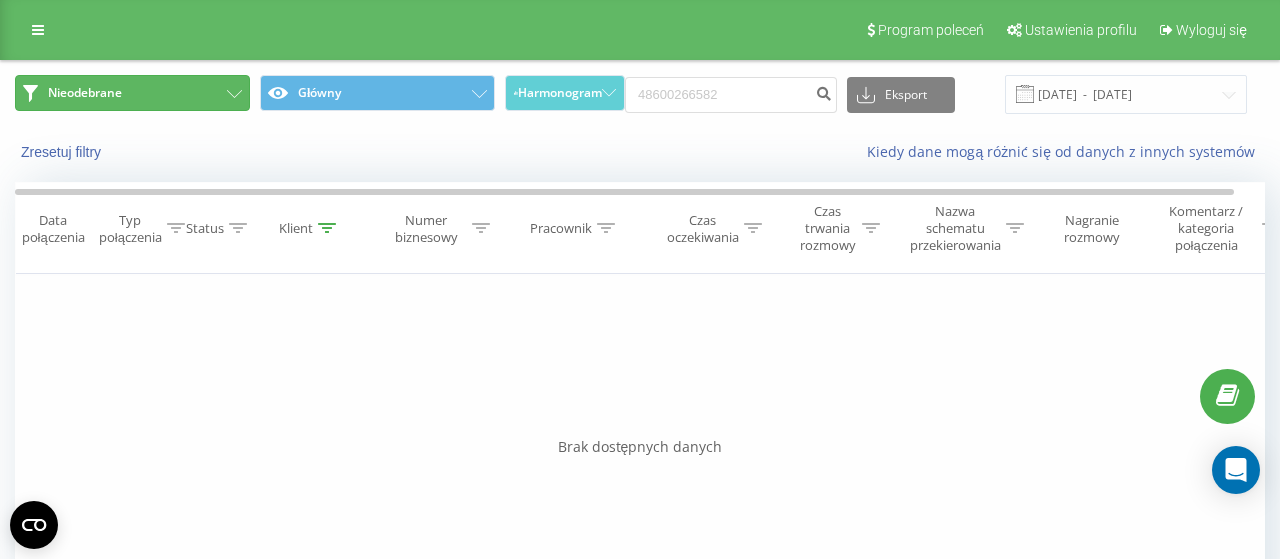 click on "Nieodebrane" at bounding box center [132, 93] 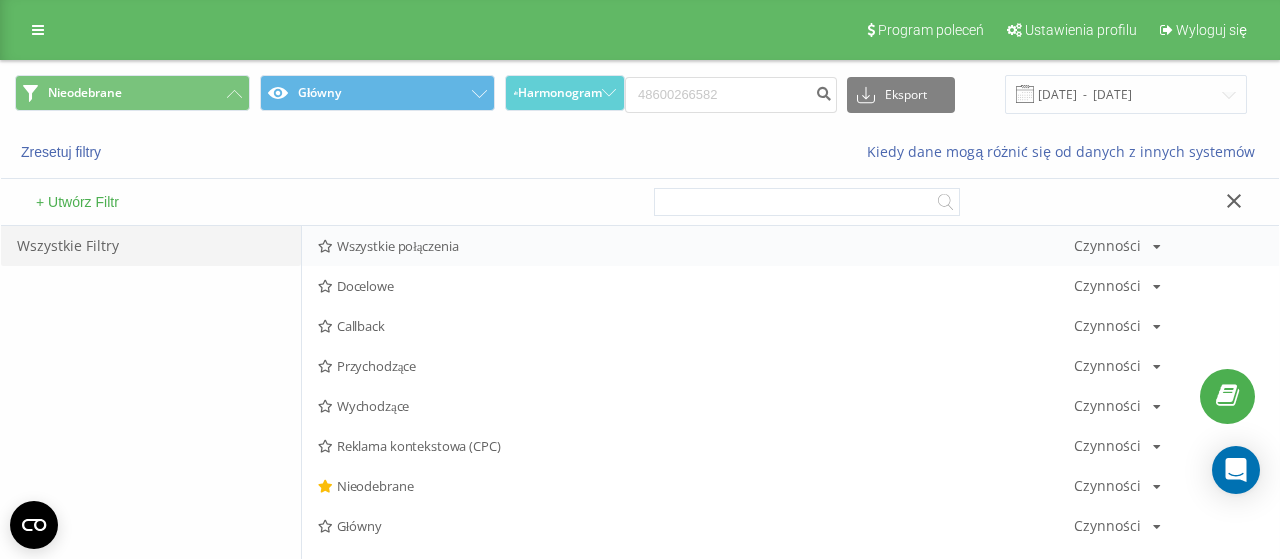 click on "Wszystkie połączenia Czynności Edytuj Kopiuj Usuń Domyślnie Udostępnij" at bounding box center [790, 246] 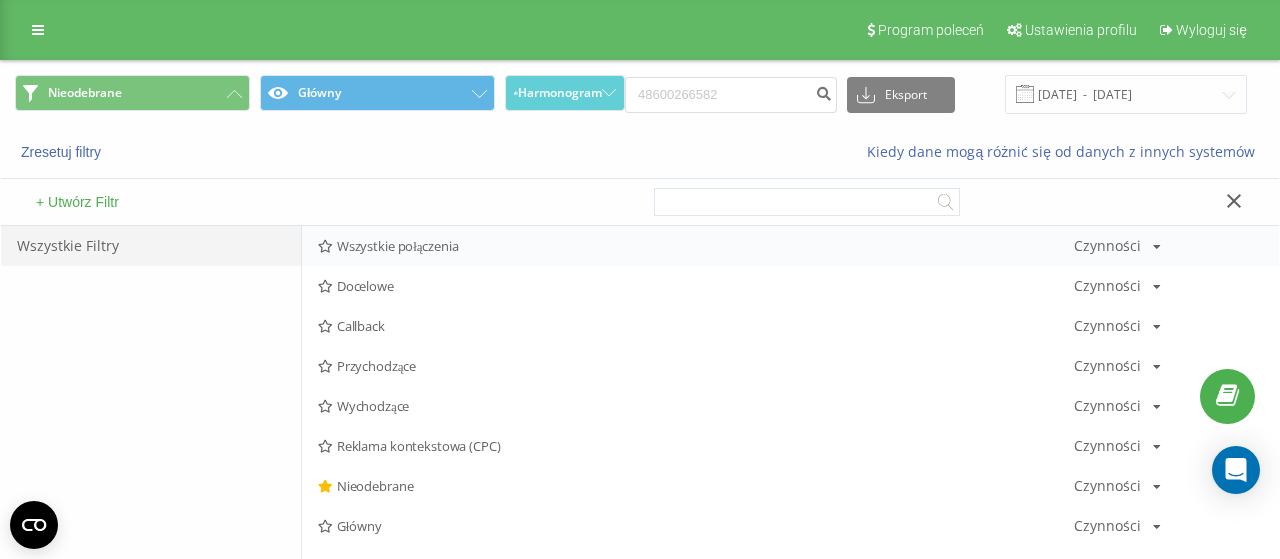 click on "Wszystkie połączenia" at bounding box center [696, 246] 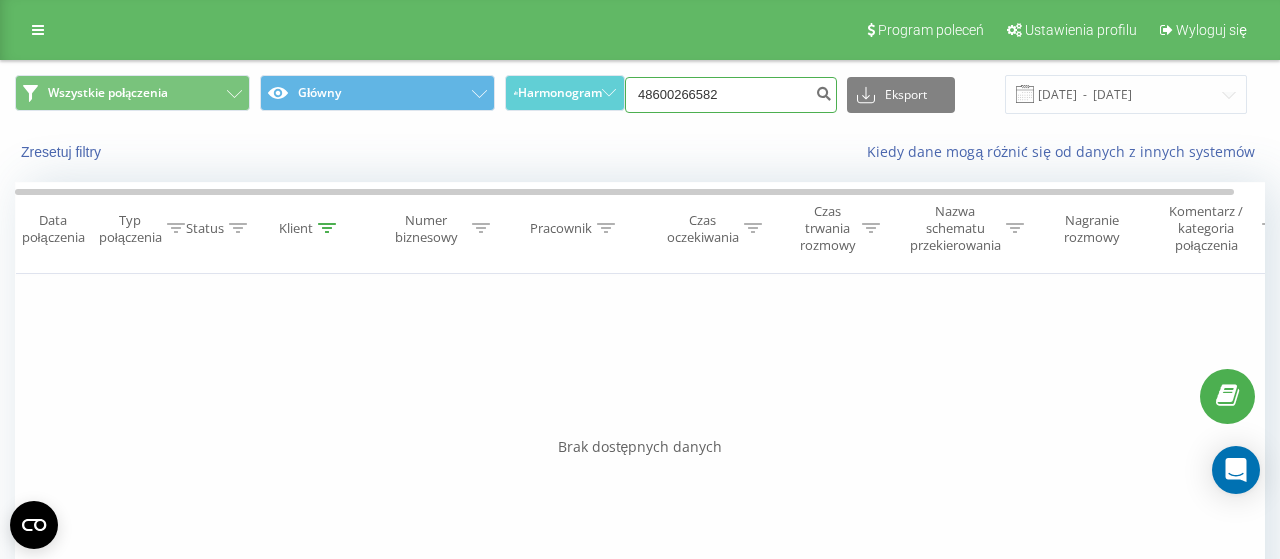 drag, startPoint x: 738, startPoint y: 96, endPoint x: 603, endPoint y: 95, distance: 135.00371 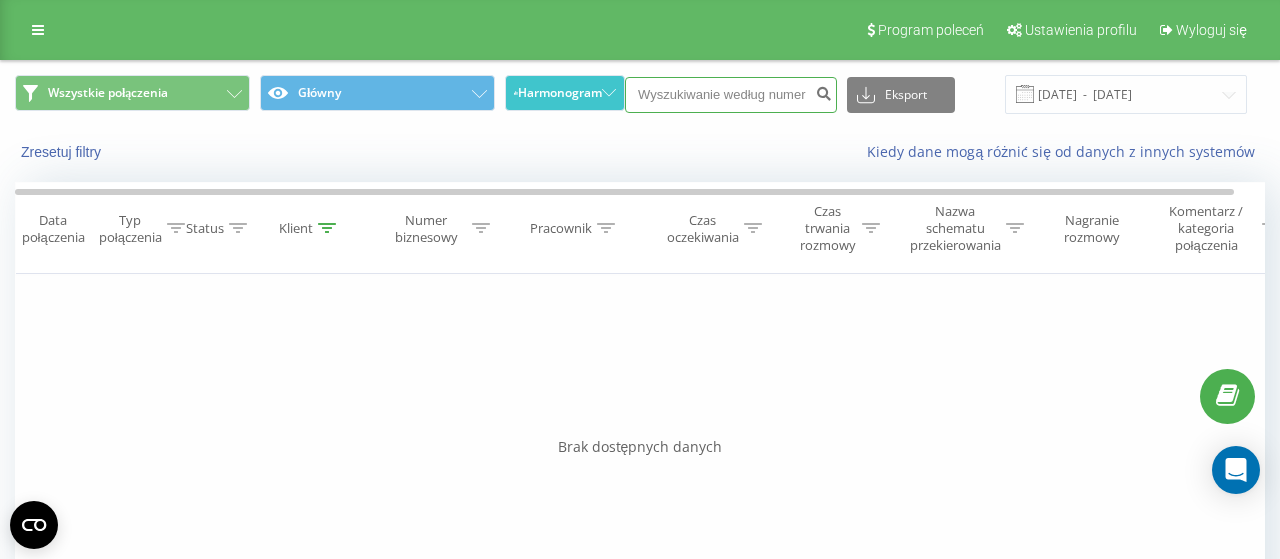 paste on "+48 516593277" 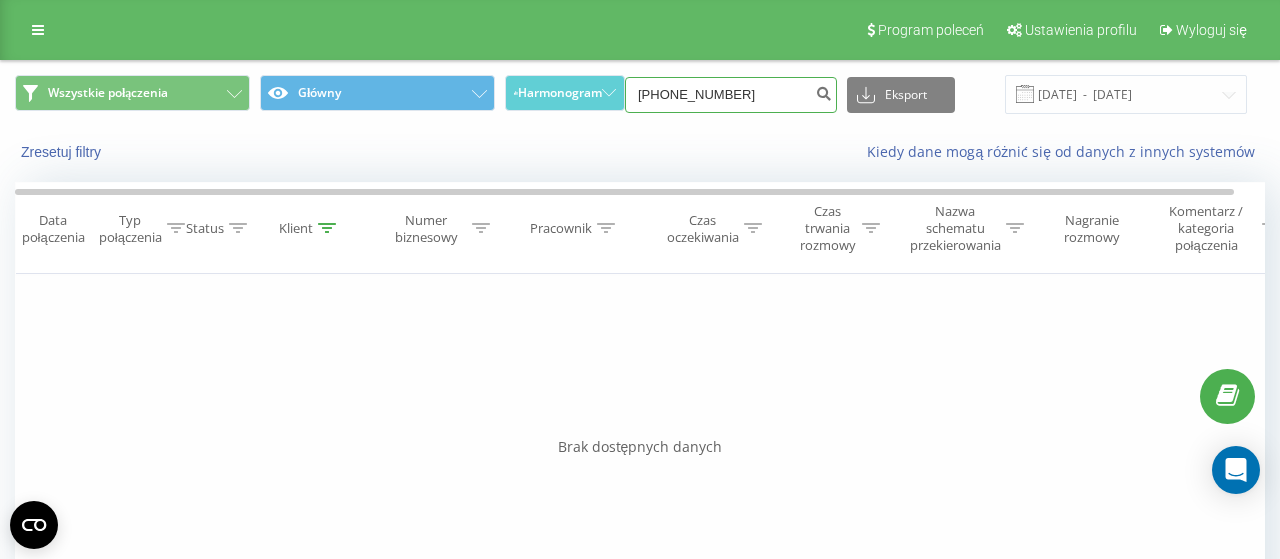 click on "+48 516593277" at bounding box center [731, 95] 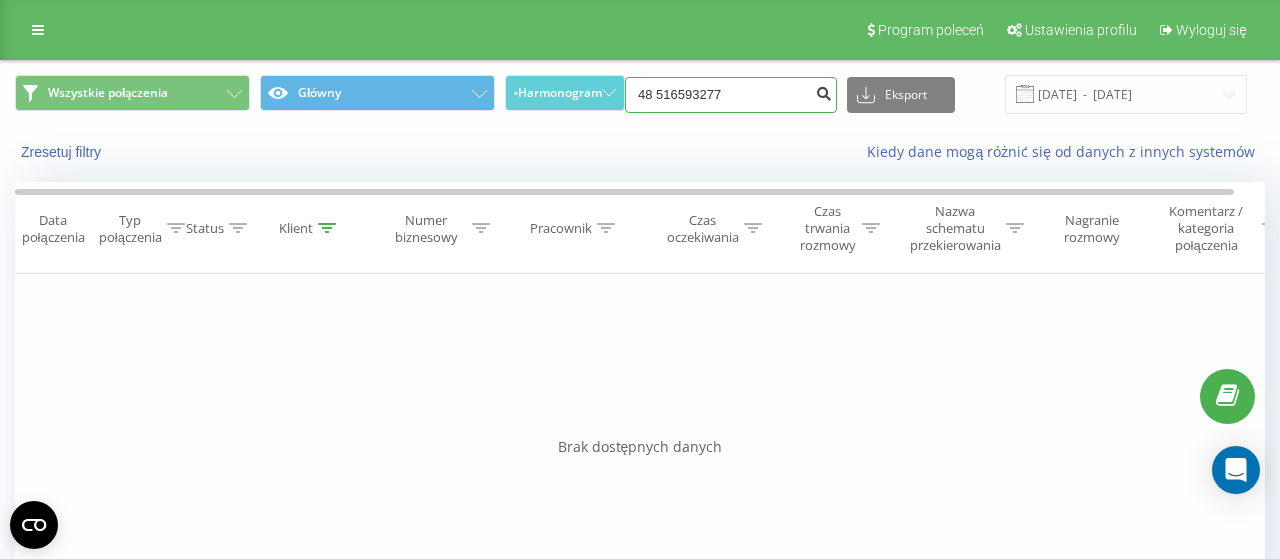 type on "48 516593277" 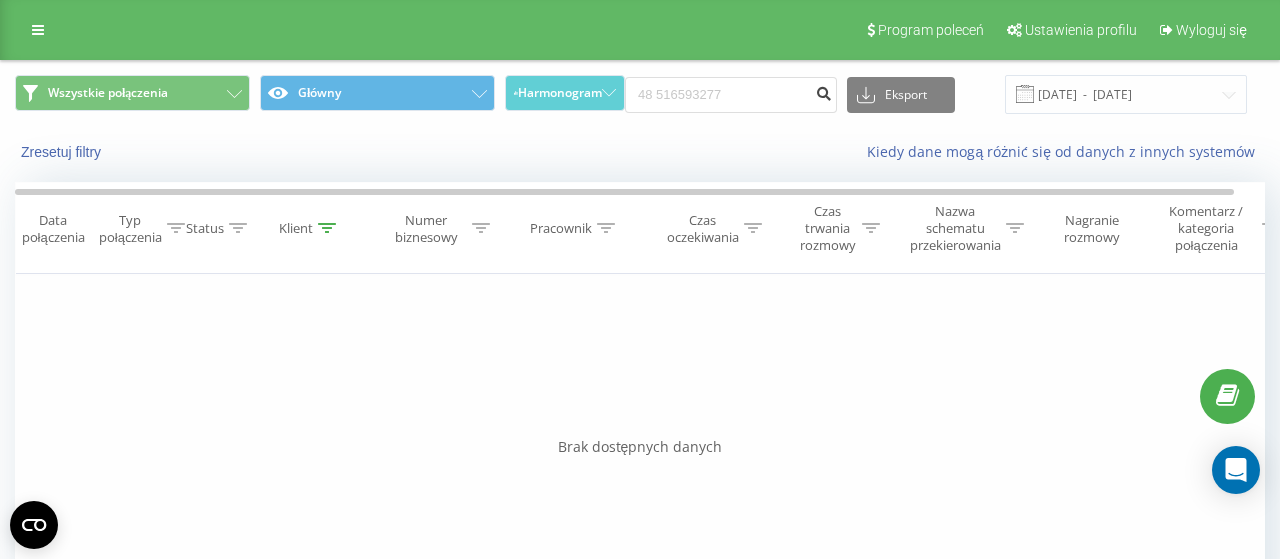 click at bounding box center (823, 91) 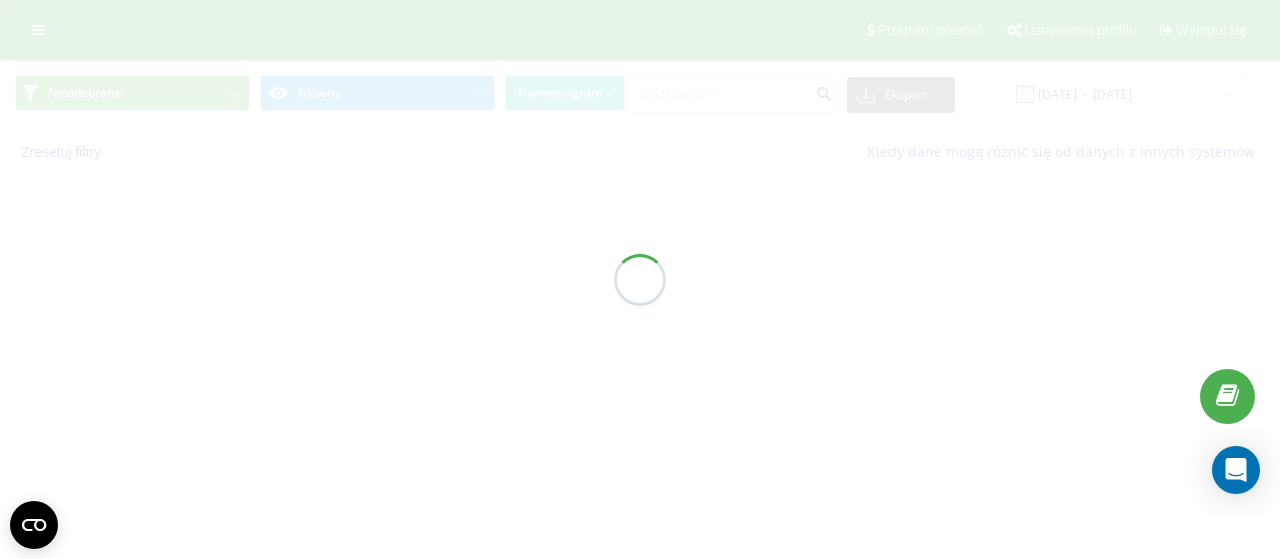scroll, scrollTop: 0, scrollLeft: 0, axis: both 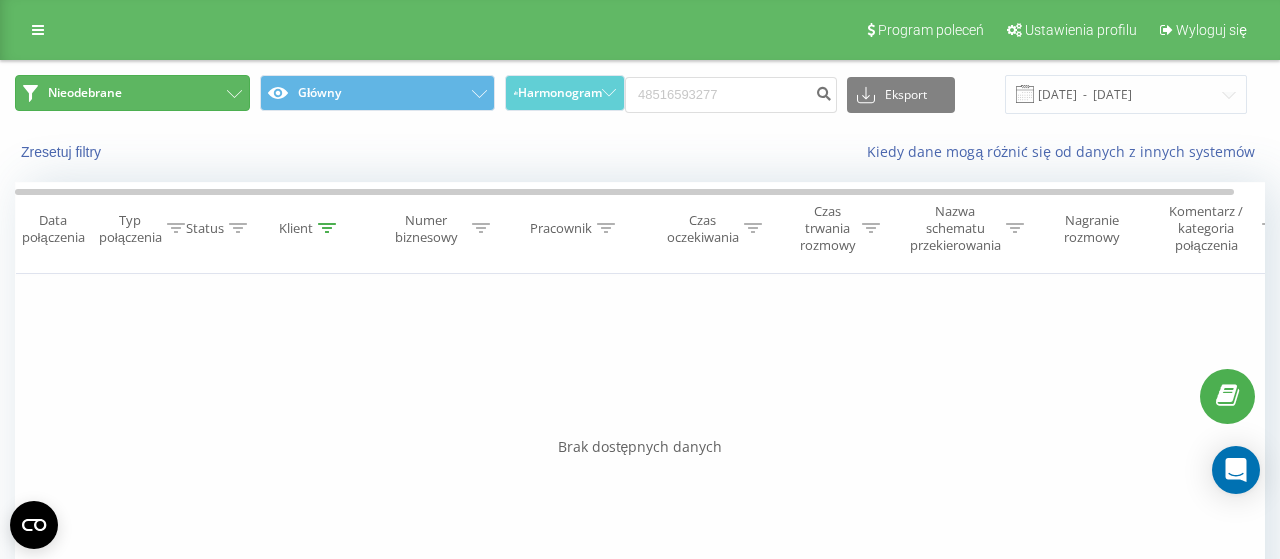 click 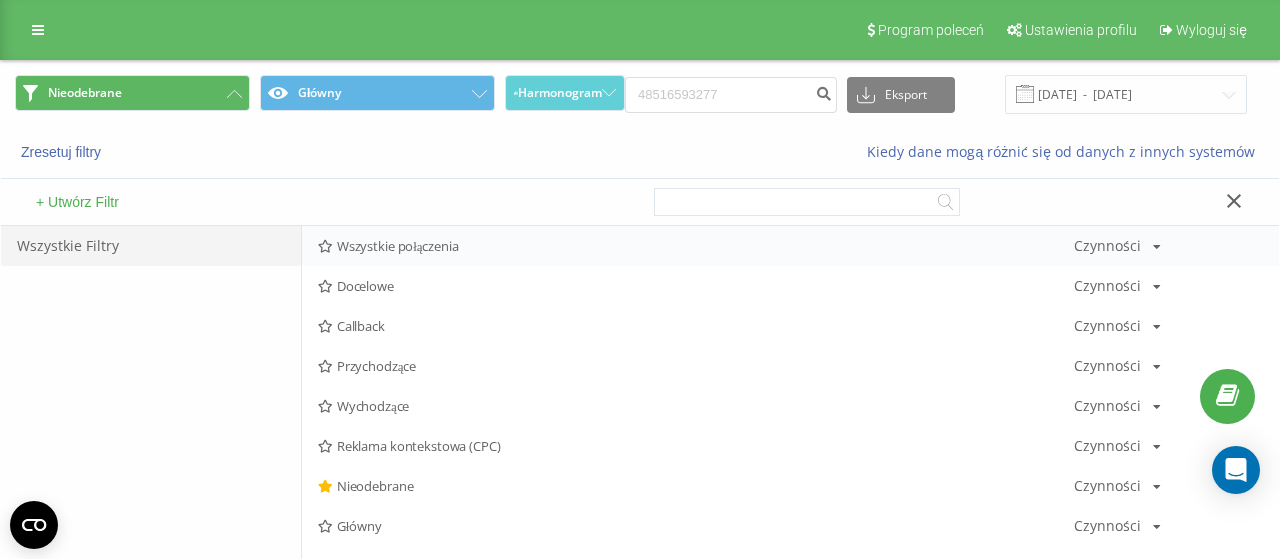click on "Wszystkie połączenia" at bounding box center (696, 246) 